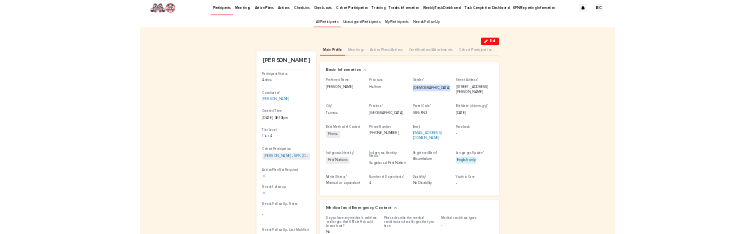 scroll, scrollTop: 0, scrollLeft: 0, axis: both 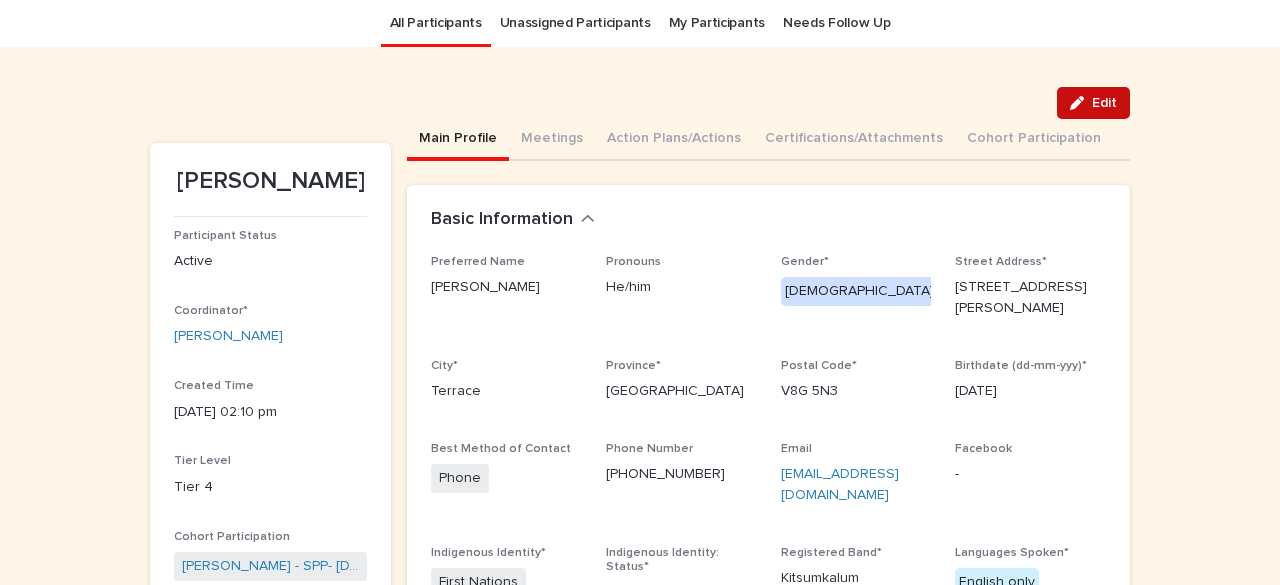 click on "Edit" at bounding box center (1104, 103) 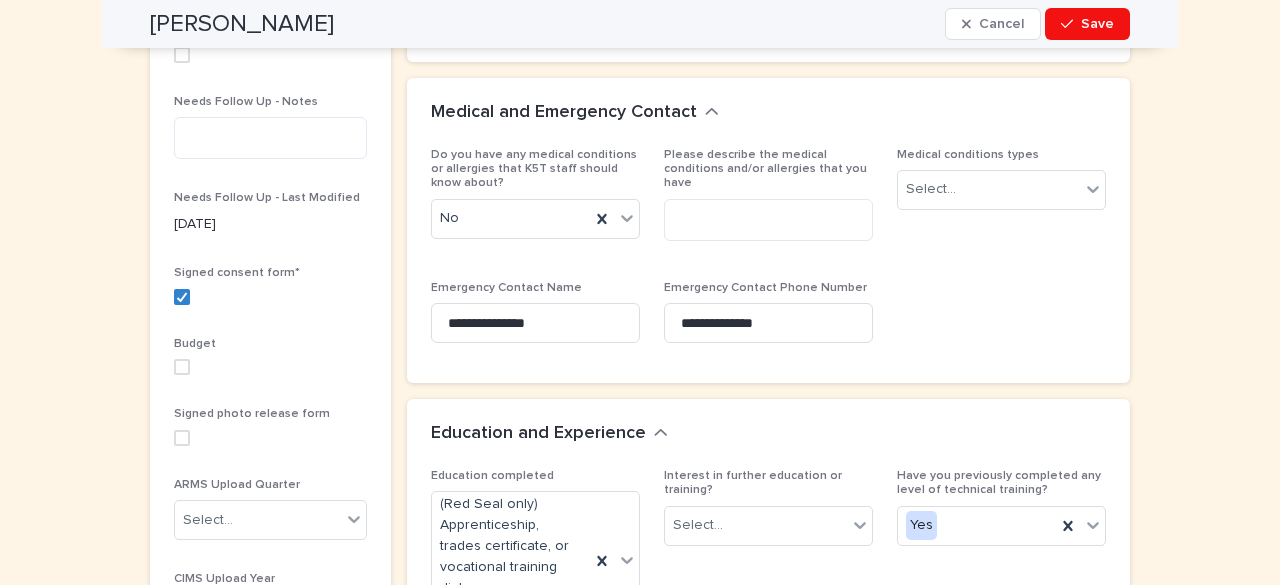scroll, scrollTop: 764, scrollLeft: 0, axis: vertical 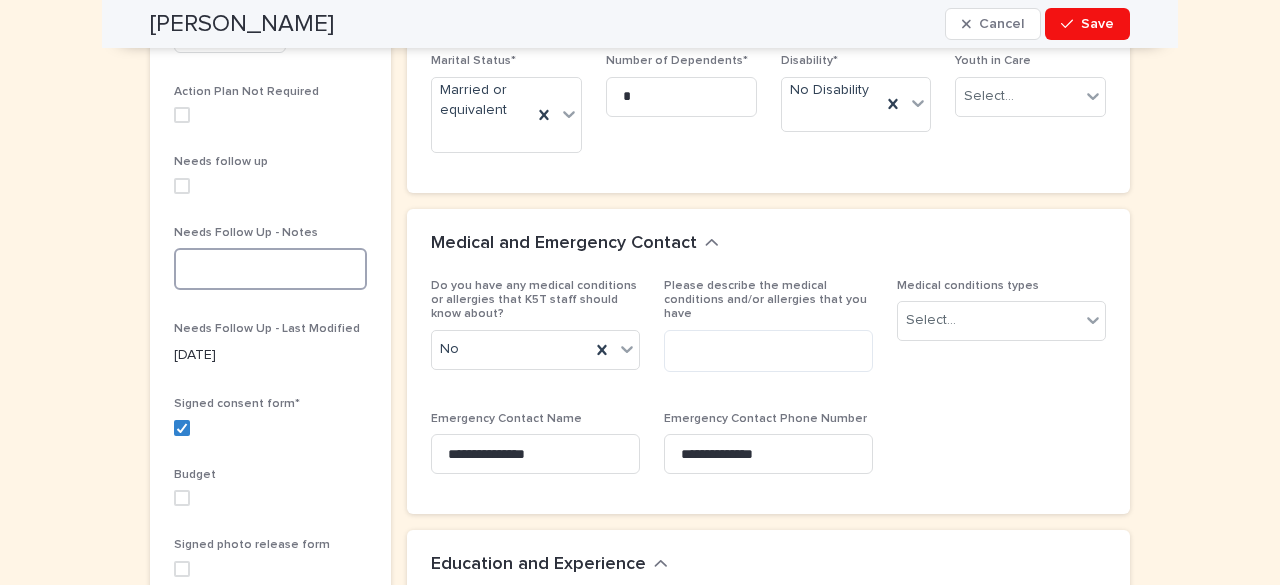 click at bounding box center (270, 269) 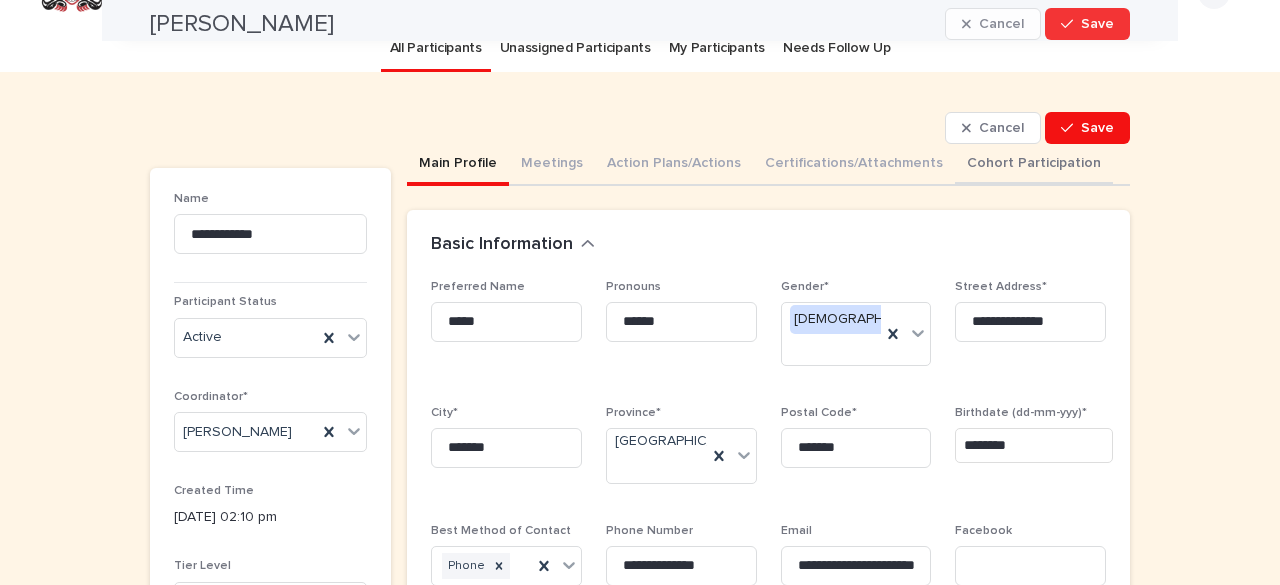 scroll, scrollTop: 0, scrollLeft: 0, axis: both 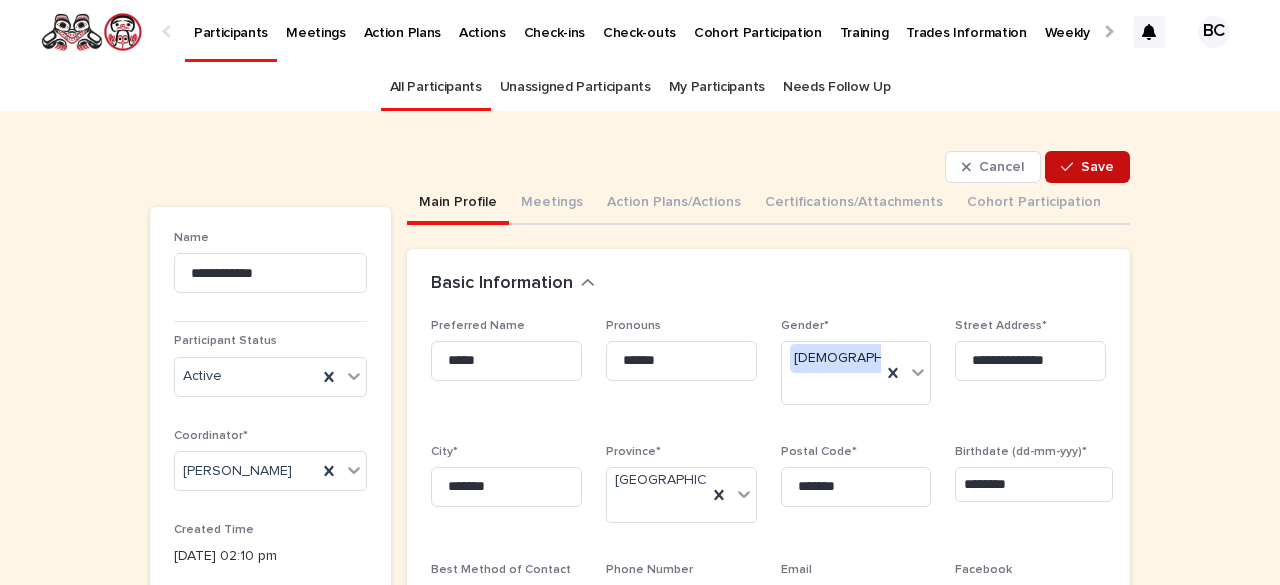 type on "**********" 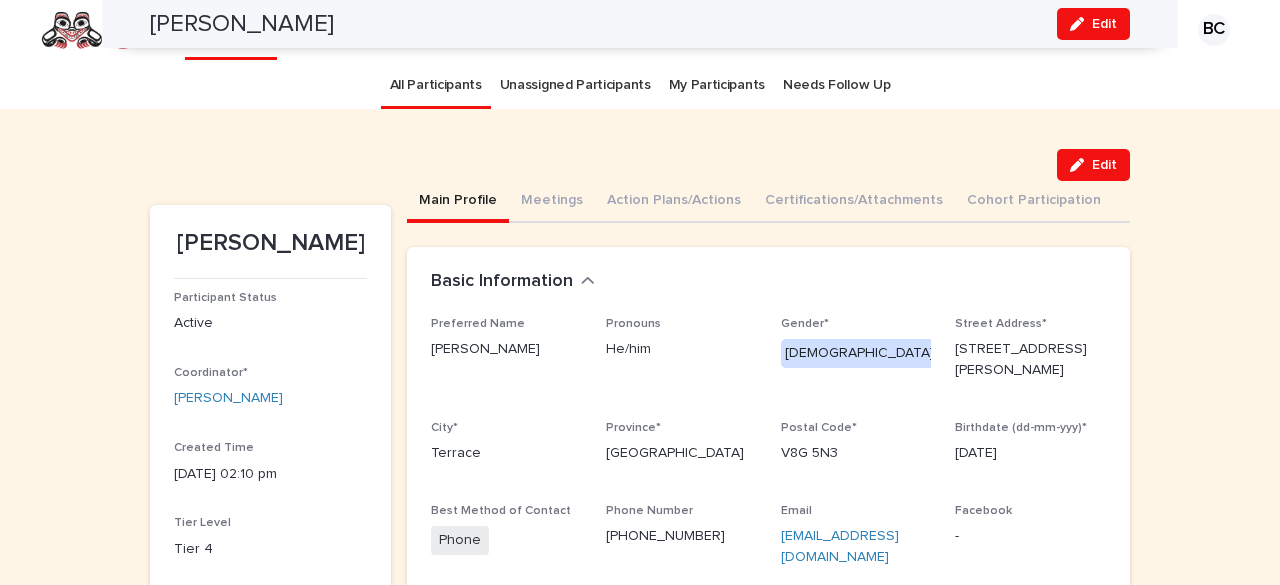 scroll, scrollTop: 0, scrollLeft: 0, axis: both 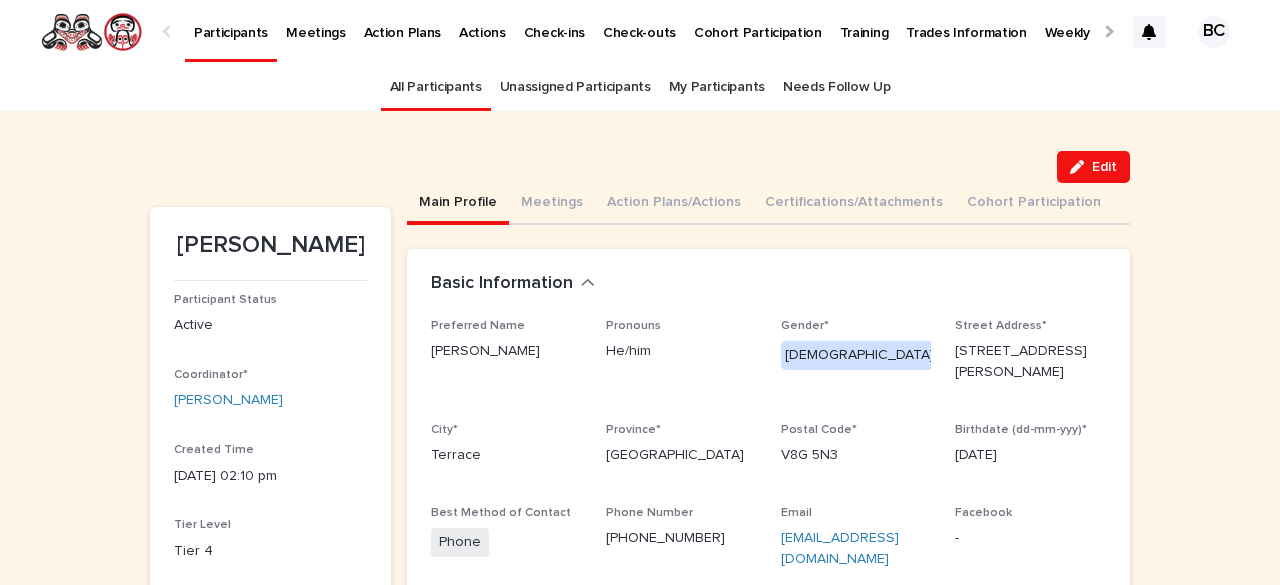 click on "Basic Information" at bounding box center (768, 284) 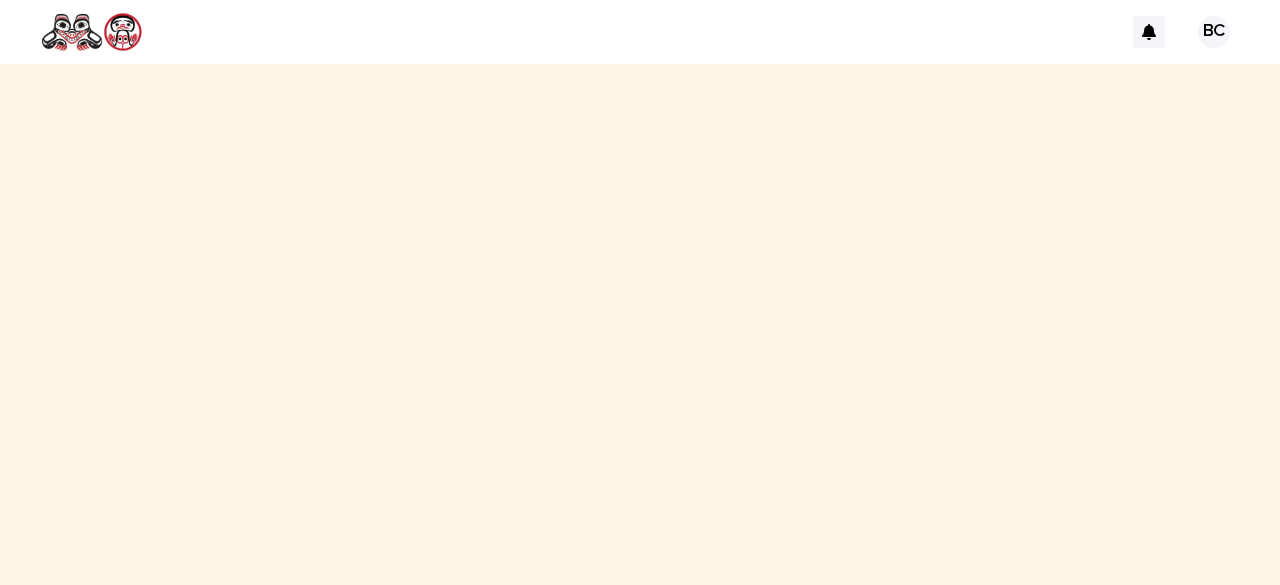 scroll, scrollTop: 0, scrollLeft: 0, axis: both 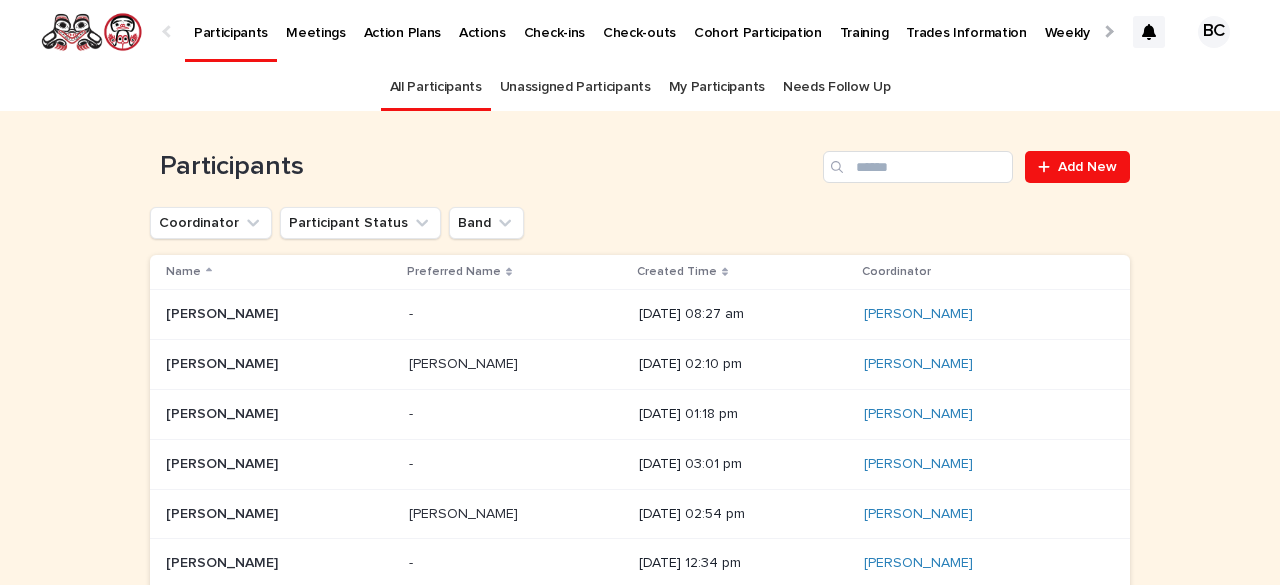 click on "My Participants" at bounding box center (717, 87) 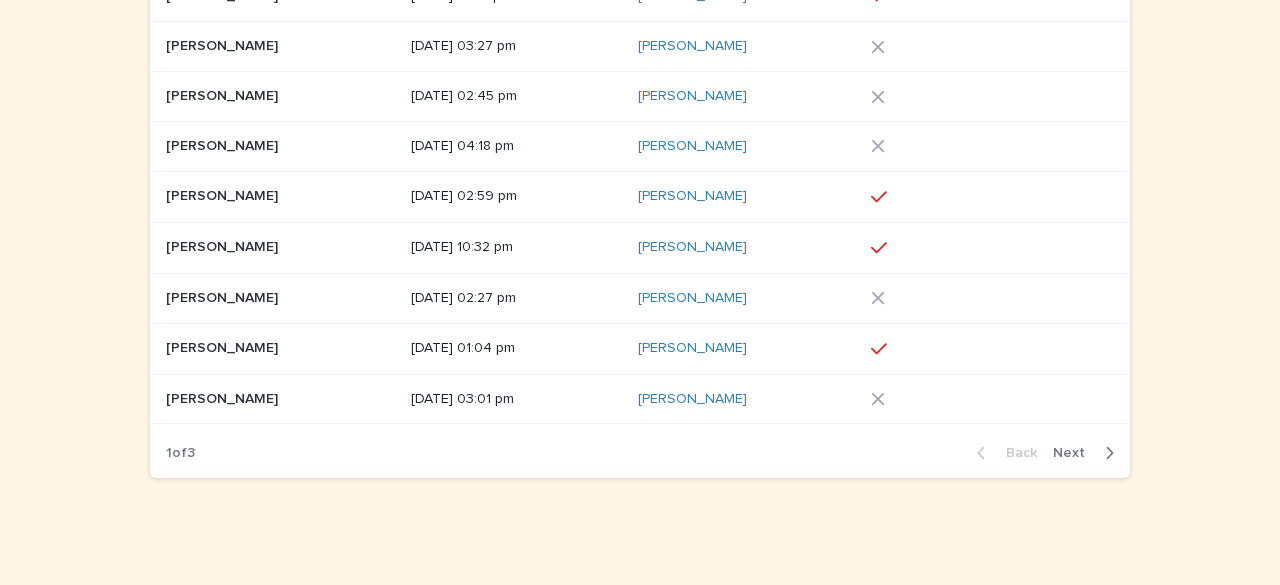 scroll, scrollTop: 376, scrollLeft: 0, axis: vertical 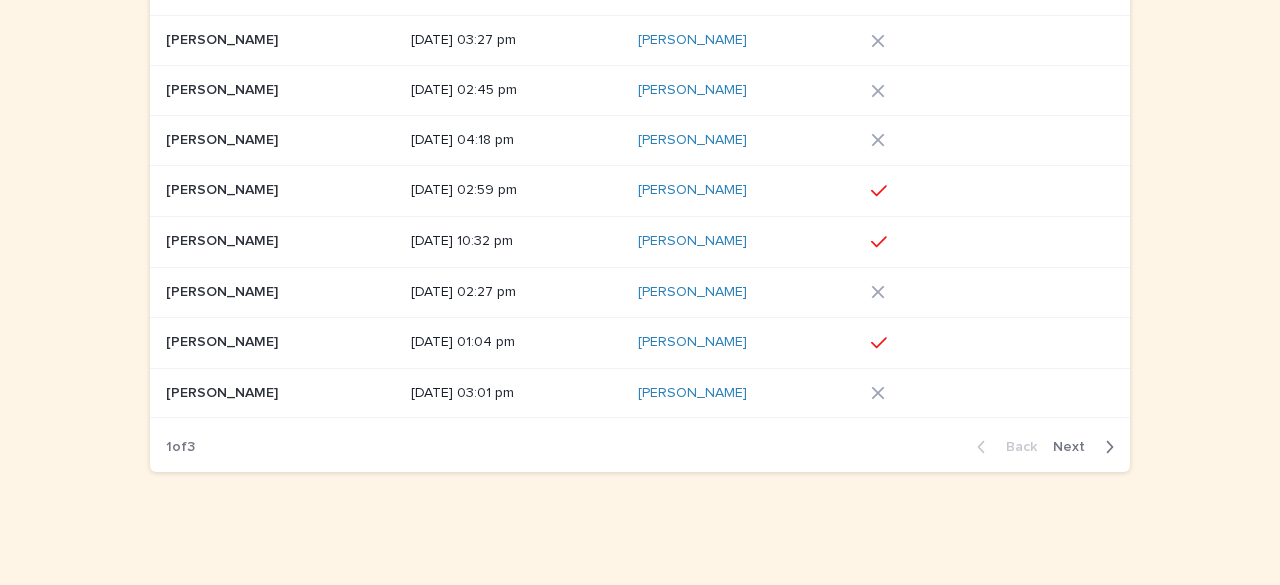 click at bounding box center [280, 342] 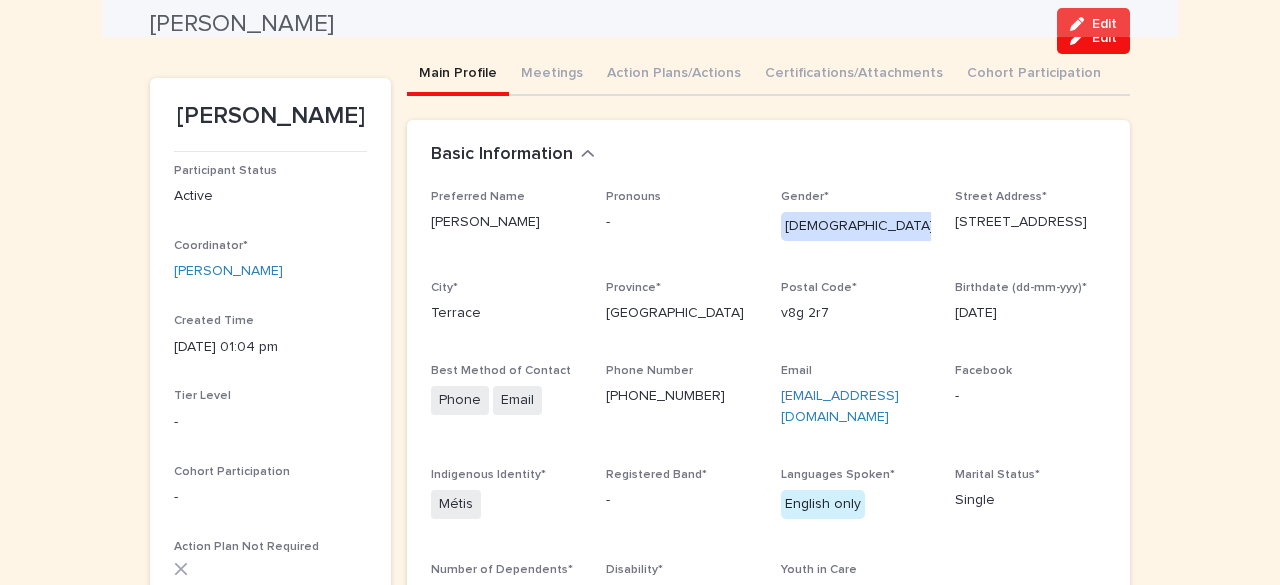 scroll, scrollTop: 100, scrollLeft: 0, axis: vertical 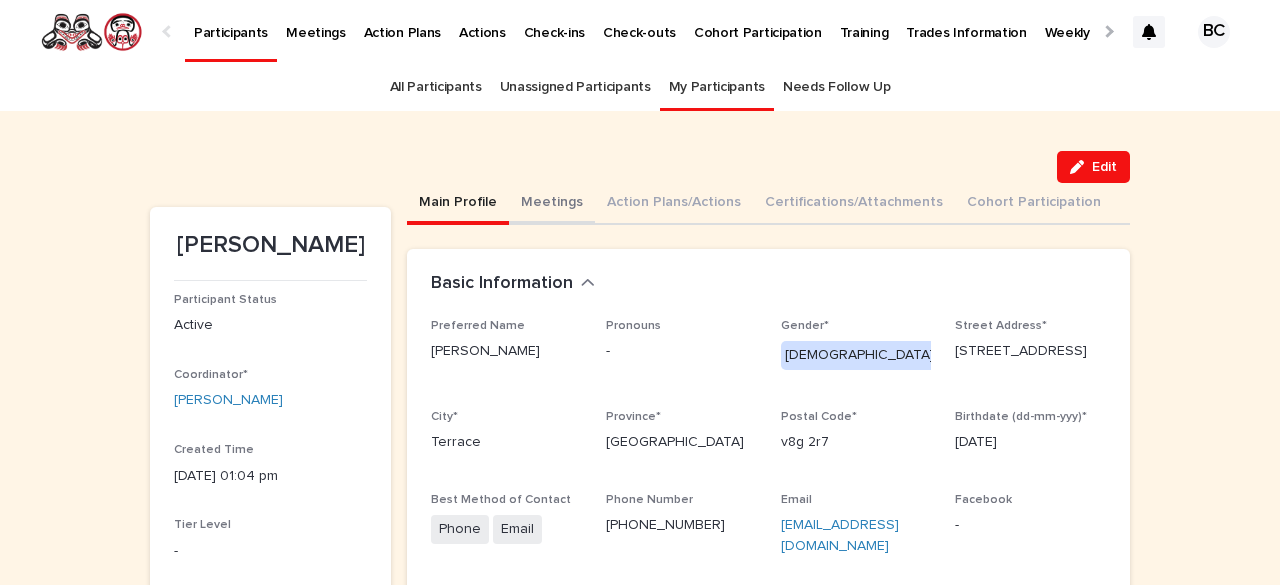 click on "Meetings" at bounding box center [552, 204] 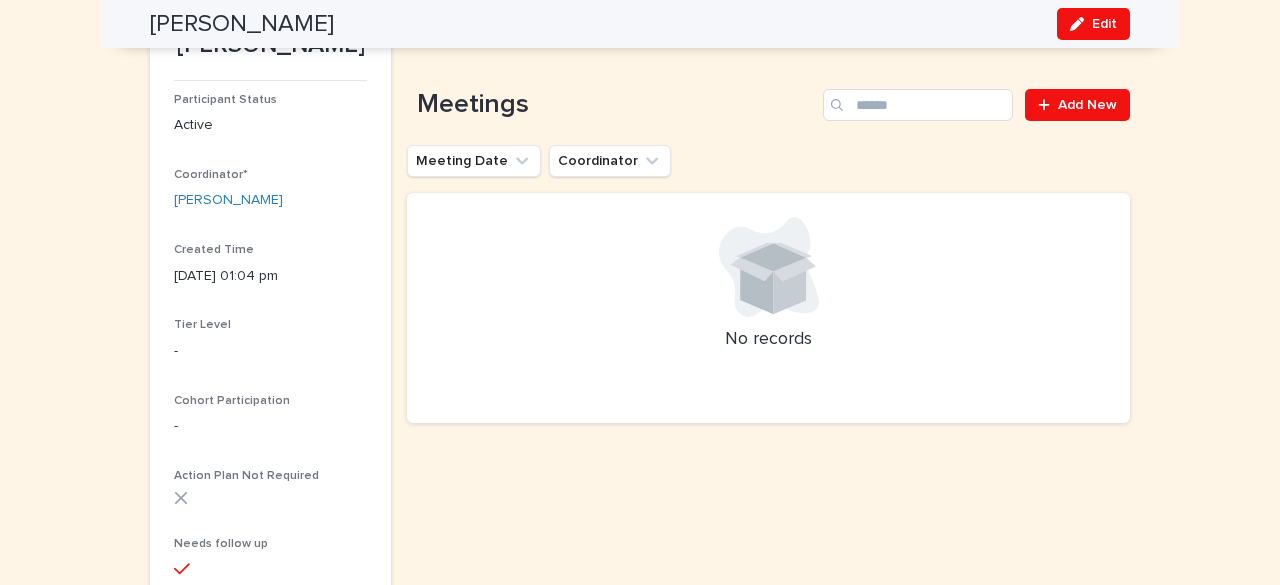 scroll, scrollTop: 0, scrollLeft: 0, axis: both 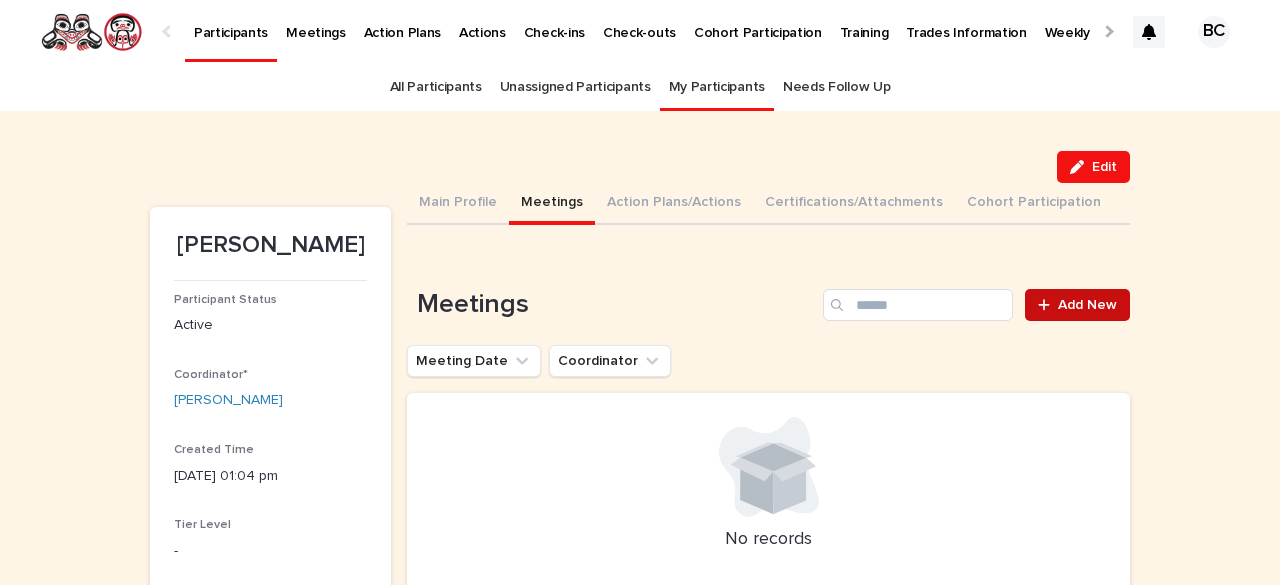 click on "Add New" at bounding box center (1087, 305) 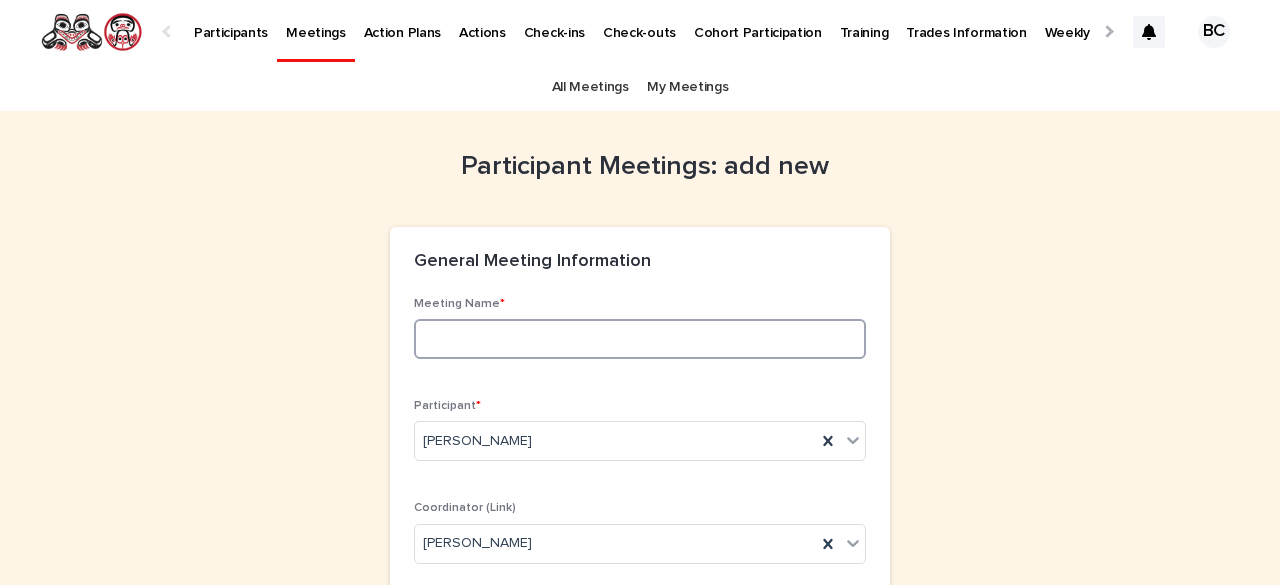 click at bounding box center (640, 339) 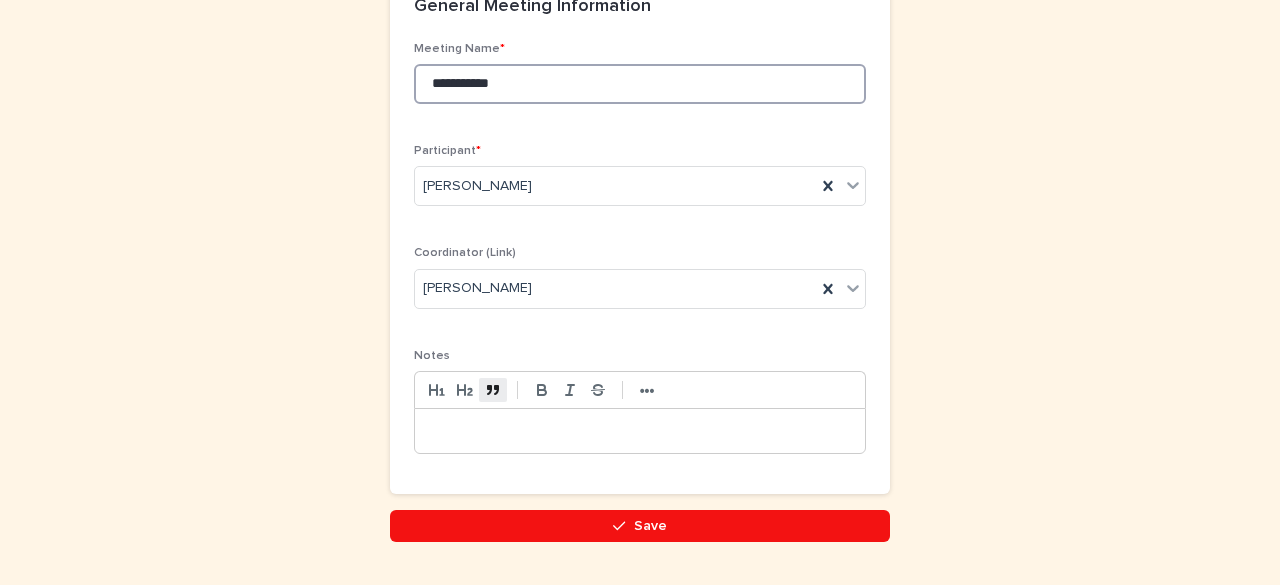 scroll, scrollTop: 300, scrollLeft: 0, axis: vertical 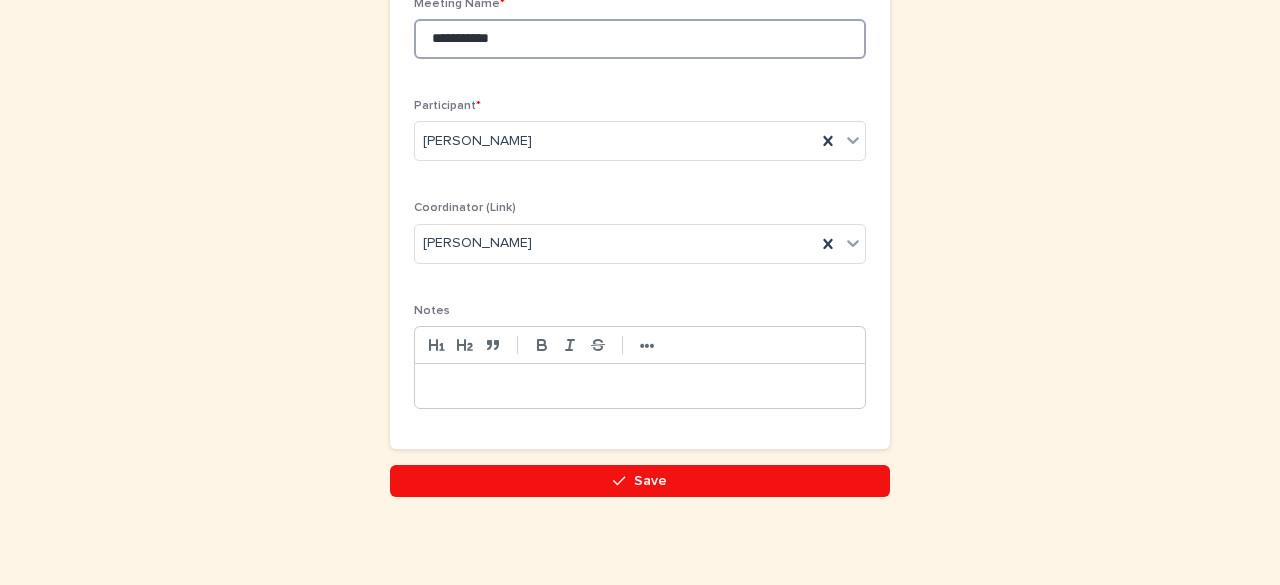 type on "**********" 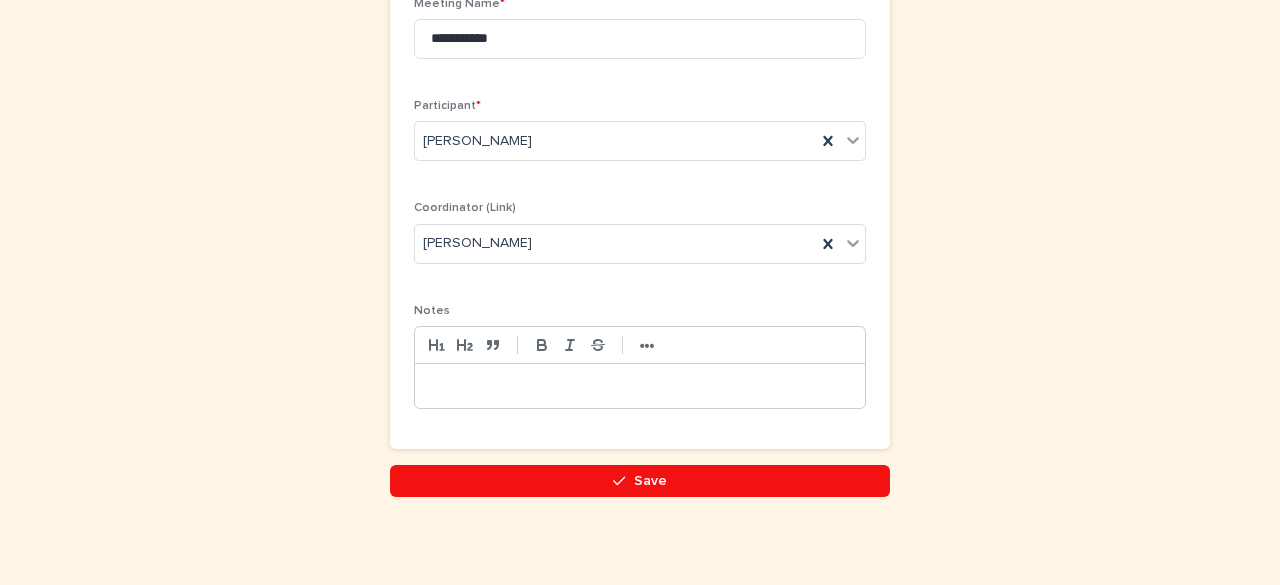 click at bounding box center [640, 386] 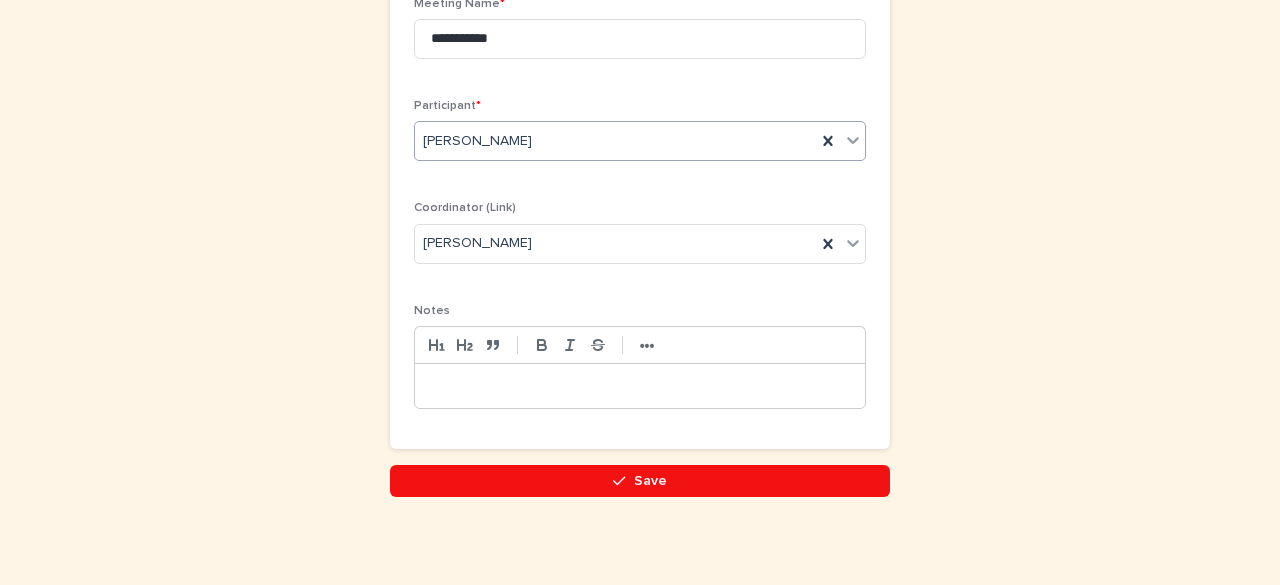 scroll, scrollTop: 0, scrollLeft: 0, axis: both 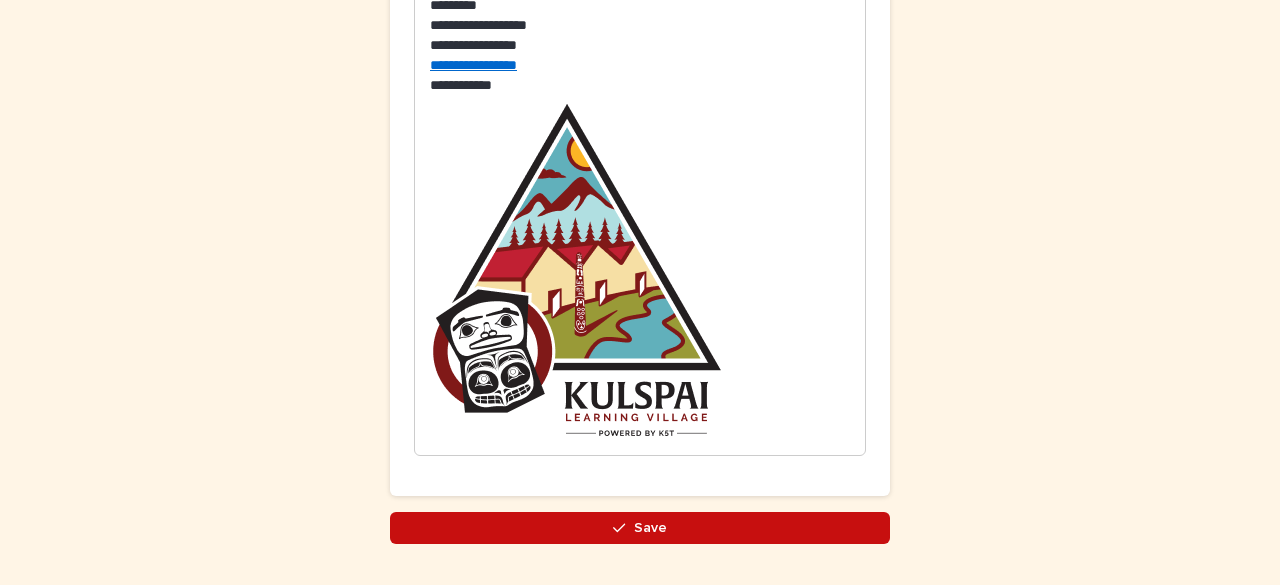 click on "Save" at bounding box center (640, 528) 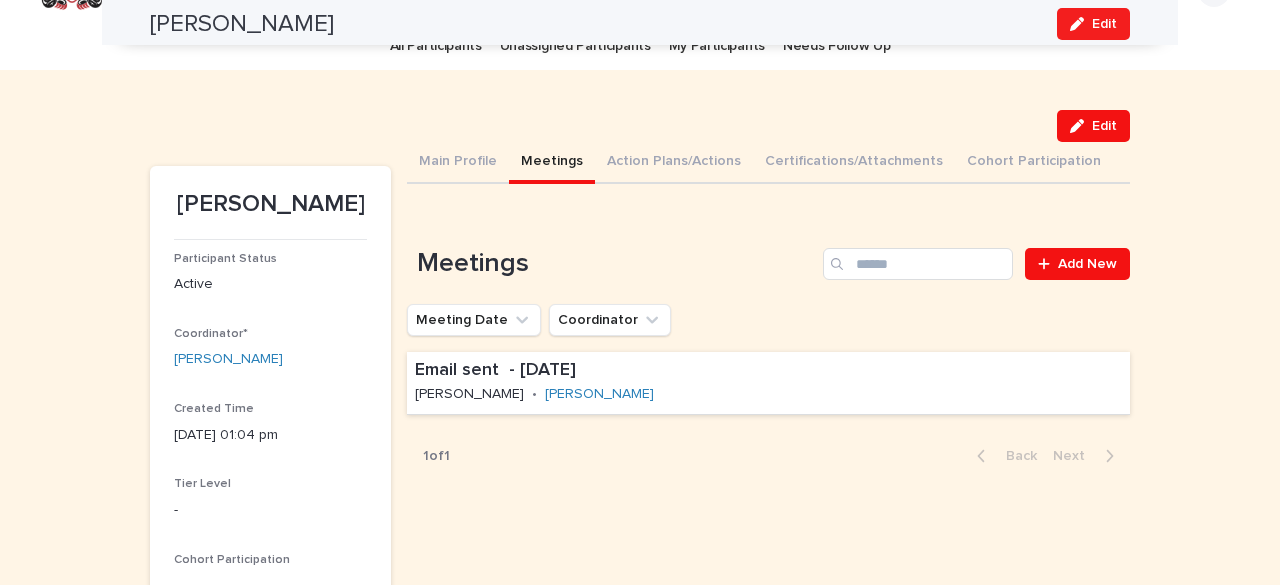 scroll, scrollTop: 0, scrollLeft: 0, axis: both 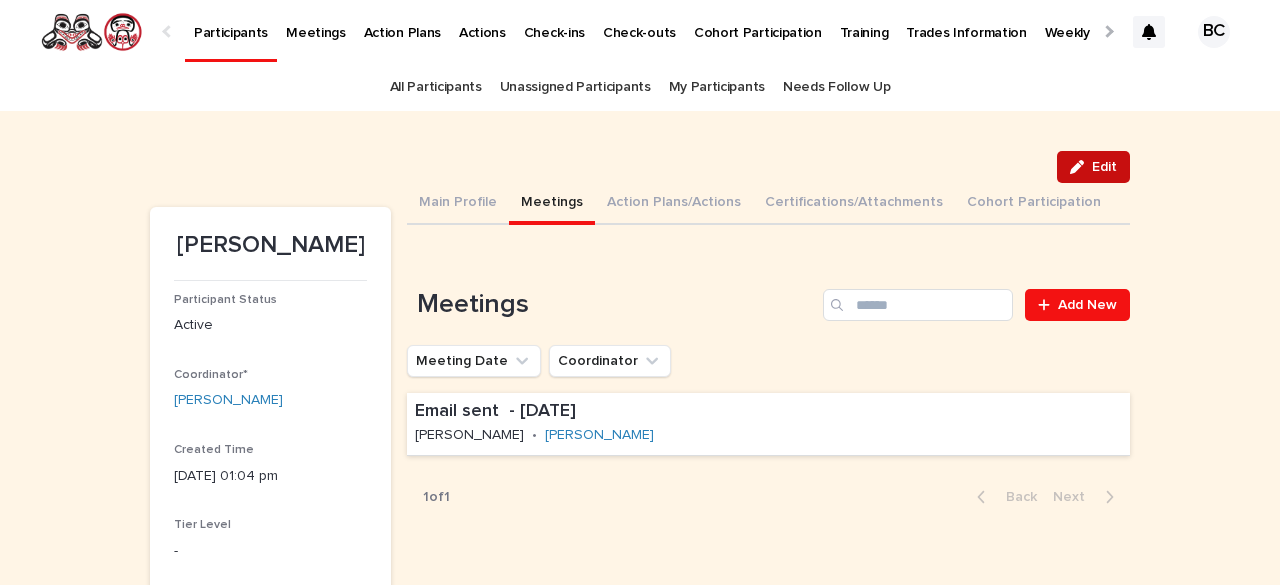 click on "Edit" at bounding box center [1093, 167] 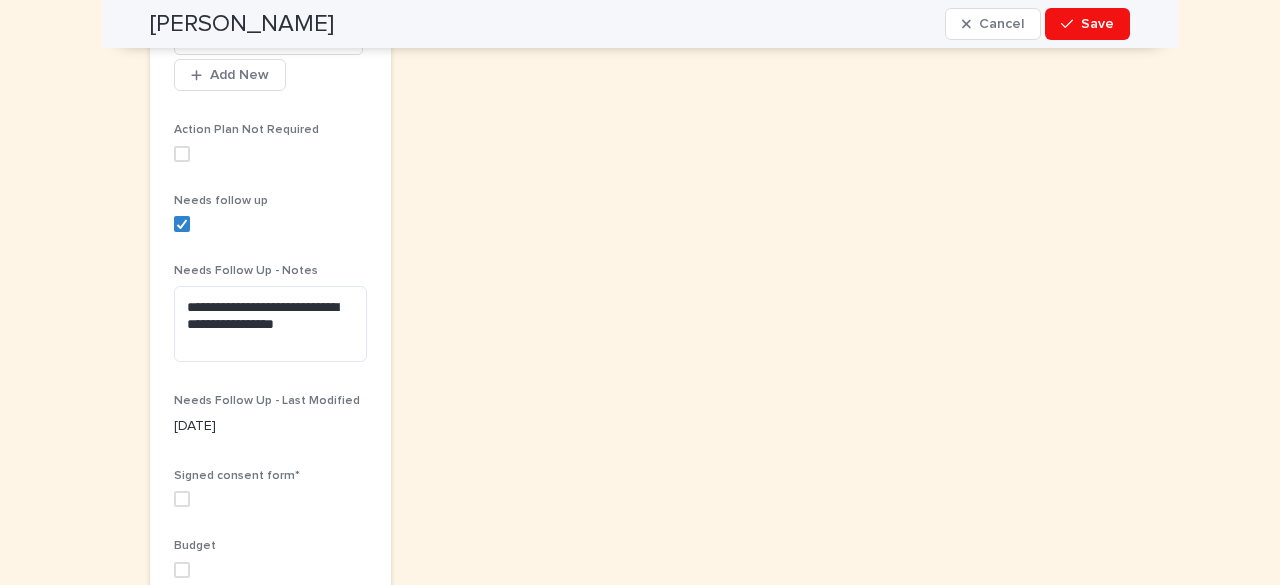 scroll, scrollTop: 700, scrollLeft: 0, axis: vertical 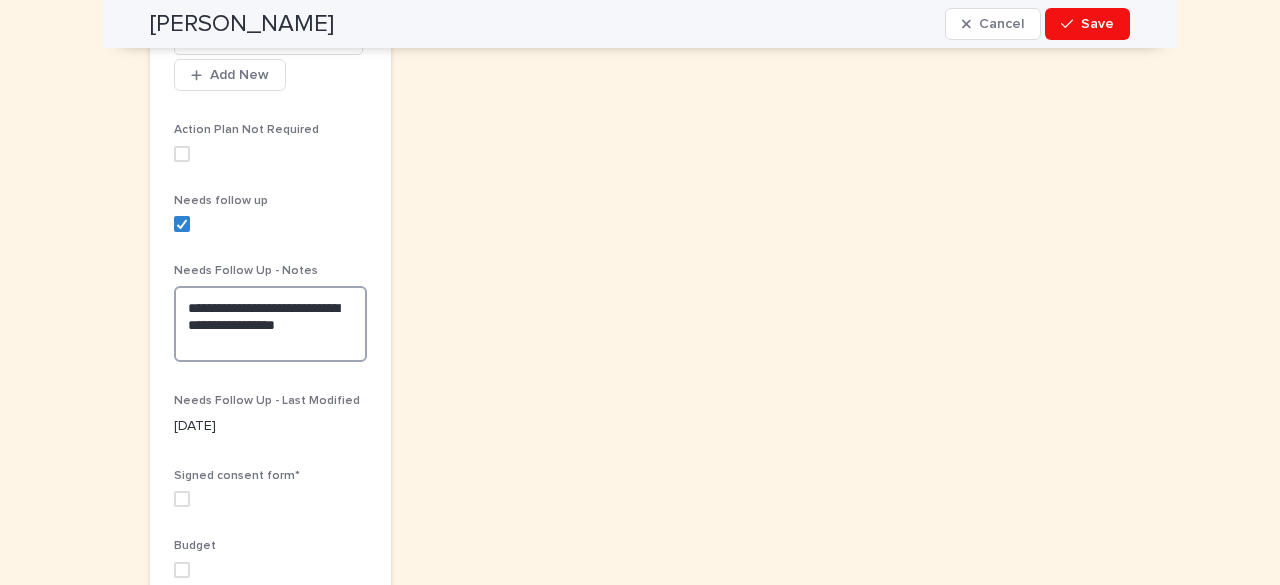 click on "**********" at bounding box center (270, 323) 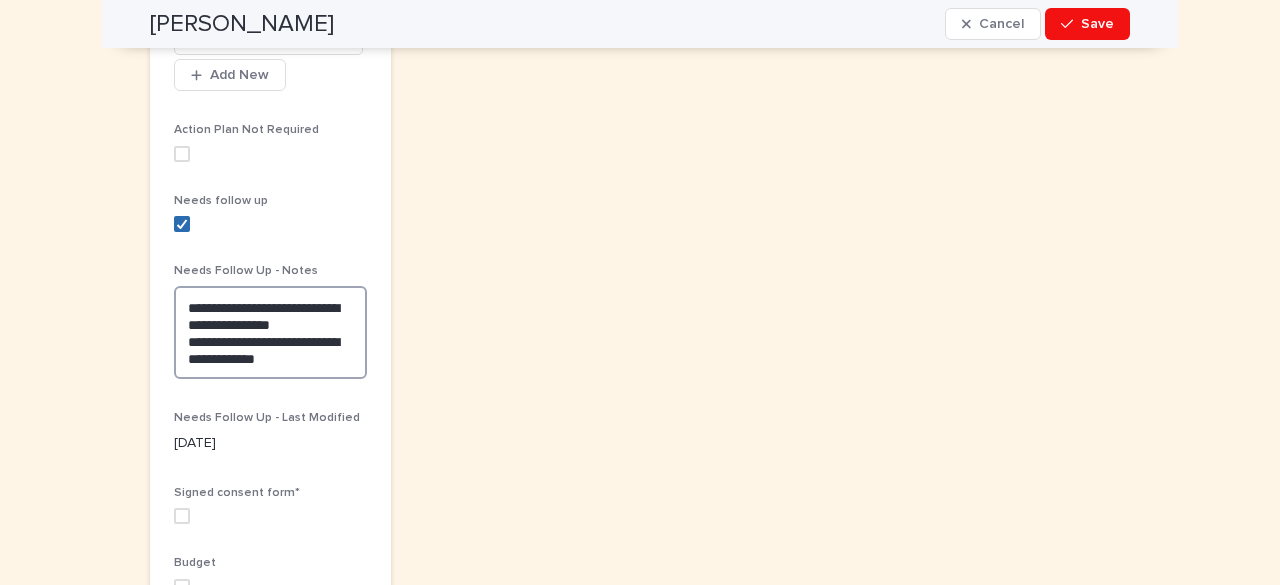 click 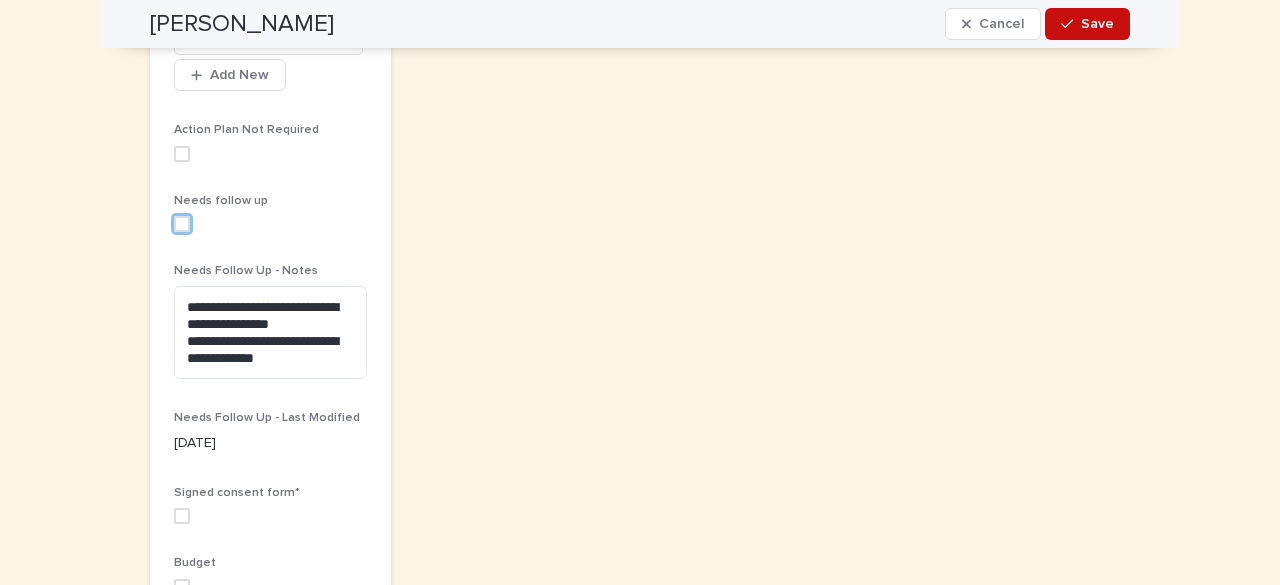 click 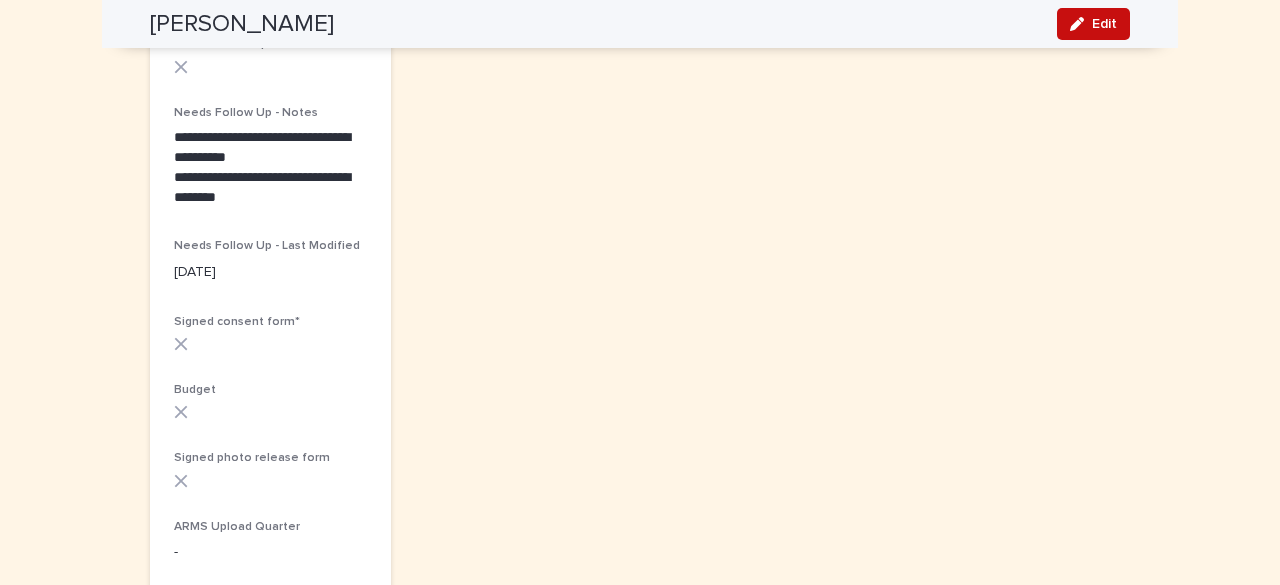 scroll, scrollTop: 576, scrollLeft: 0, axis: vertical 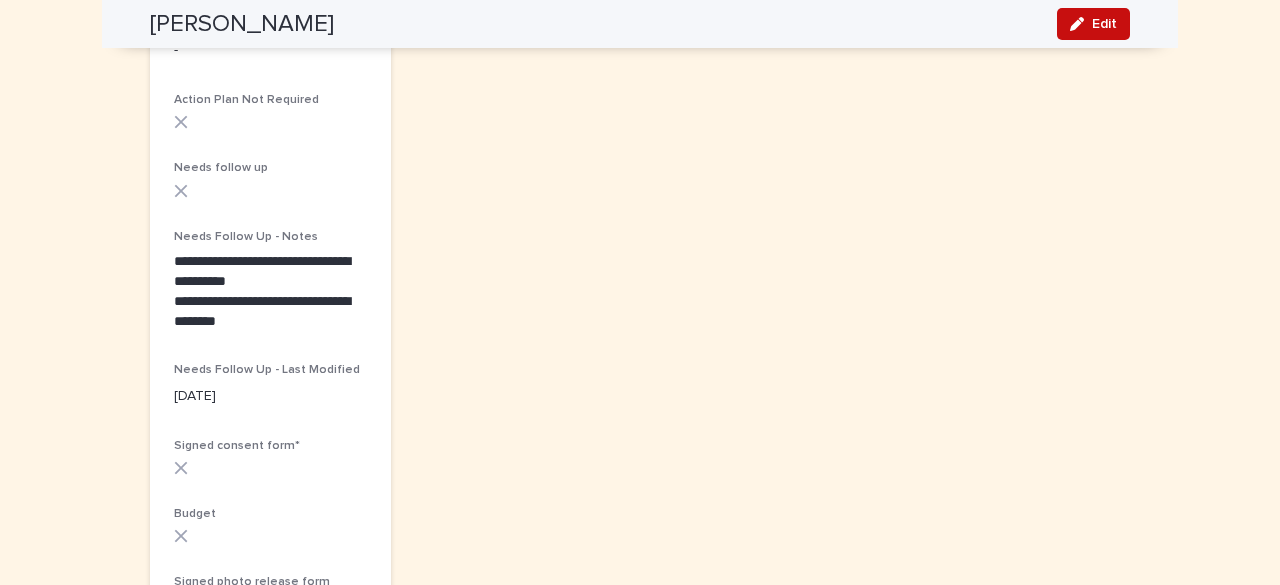 click on "Edit" at bounding box center (1093, 24) 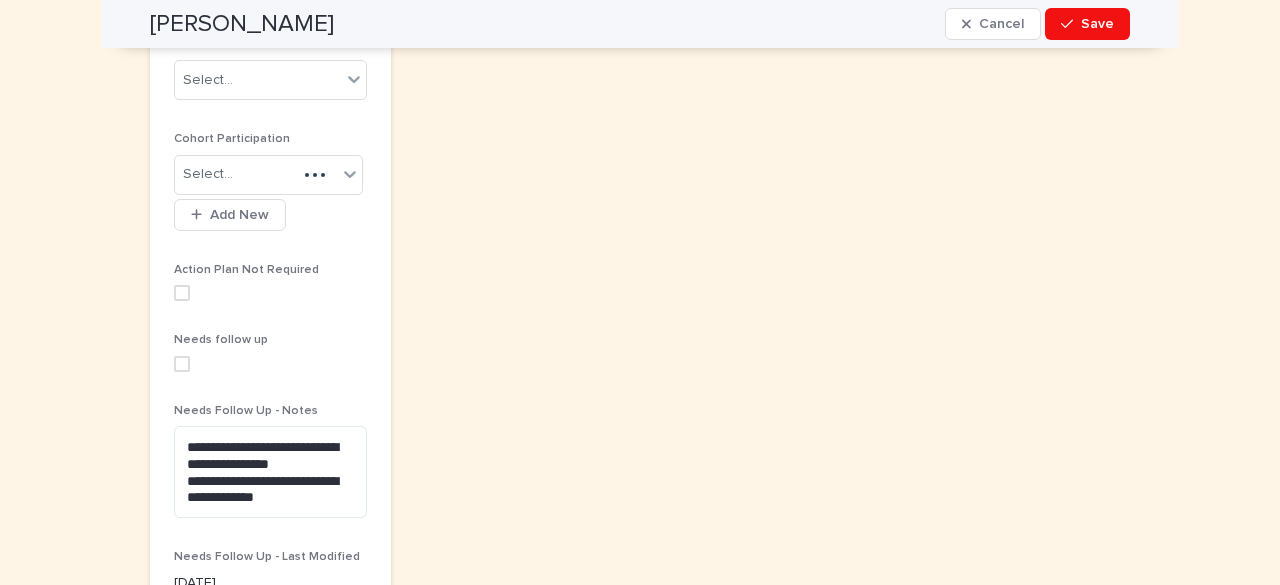 scroll, scrollTop: 675, scrollLeft: 0, axis: vertical 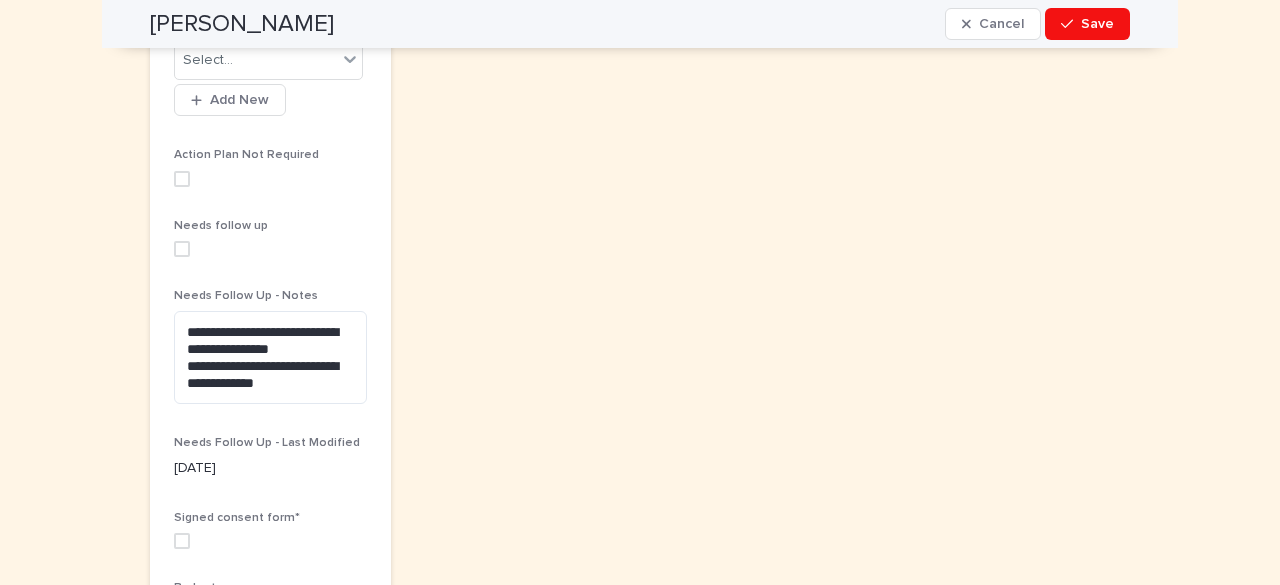 click at bounding box center (182, 249) 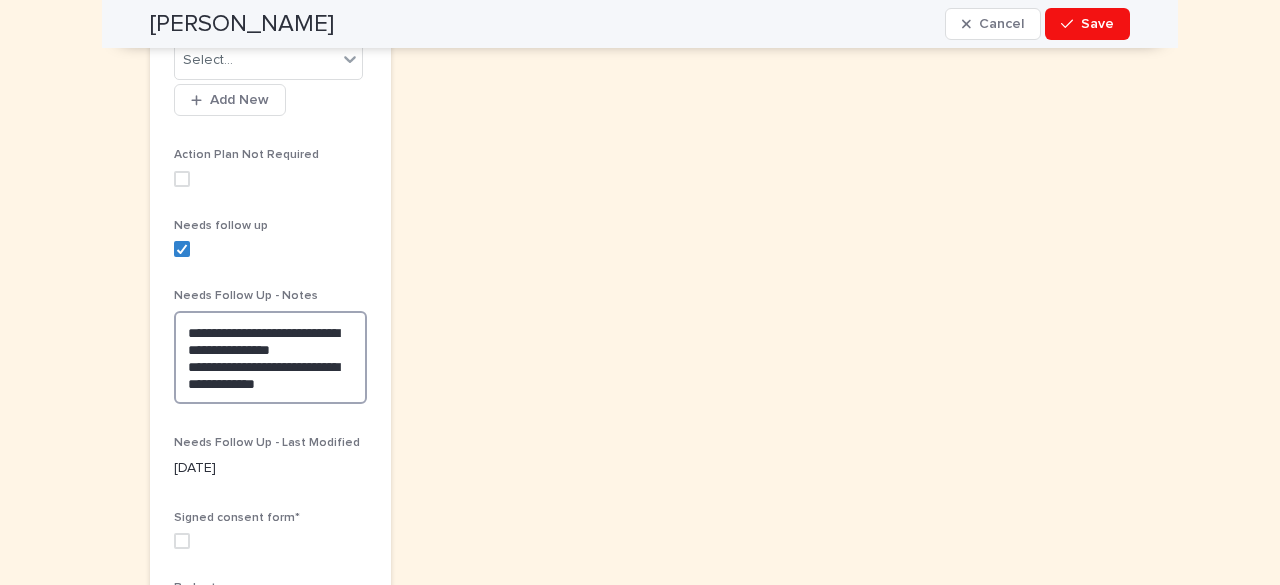 click on "**********" at bounding box center [270, 357] 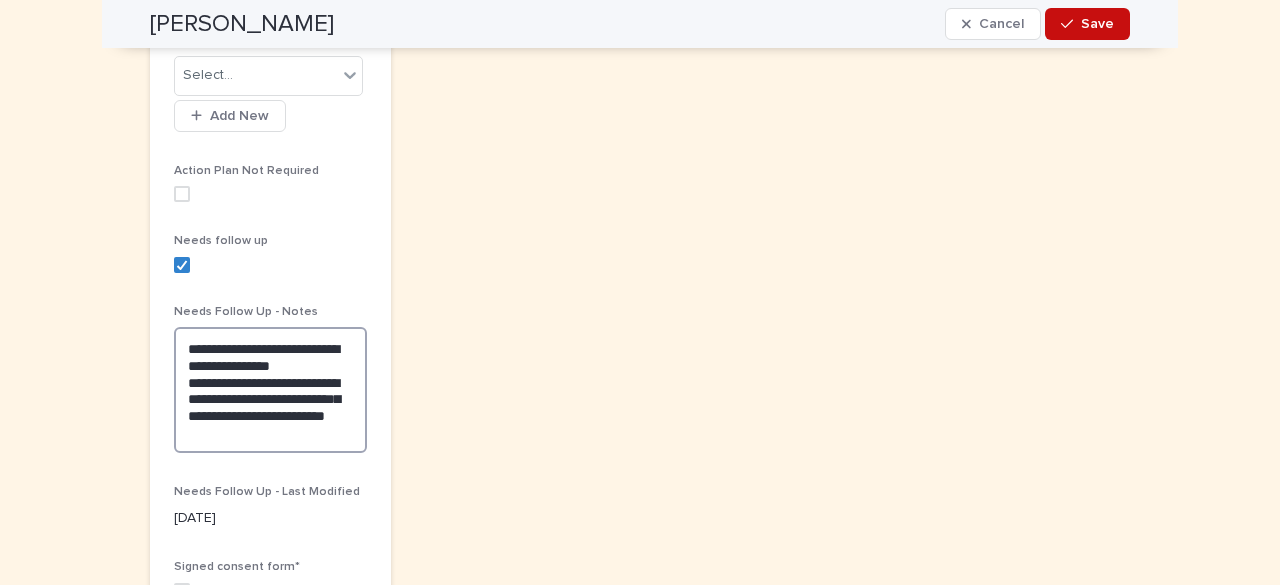 type on "**********" 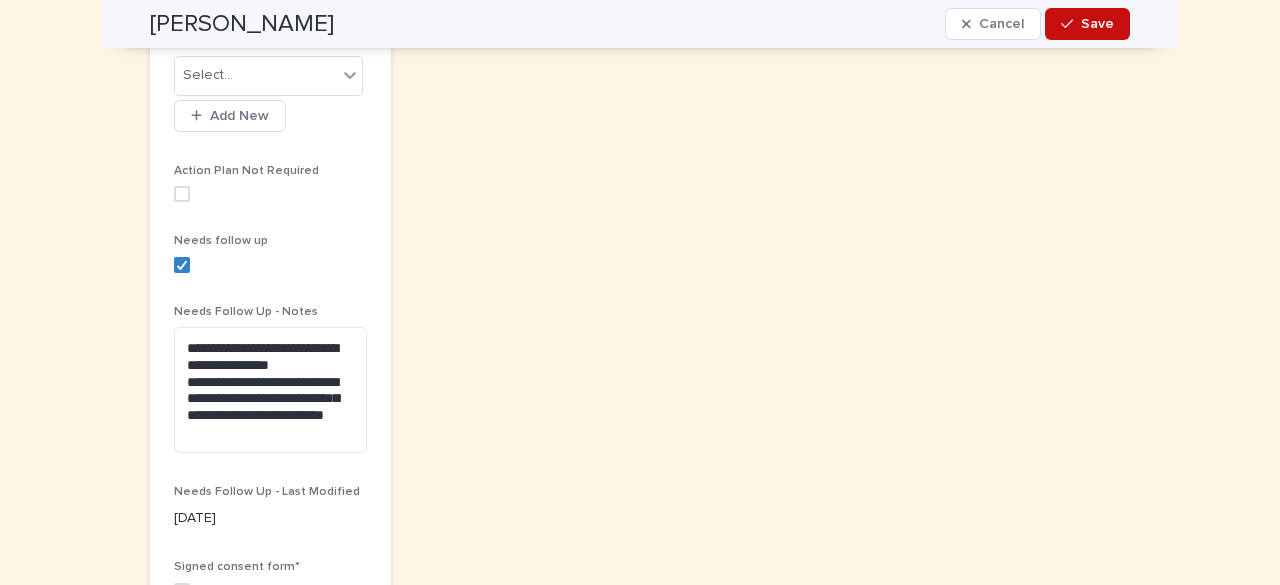 click at bounding box center (1071, 24) 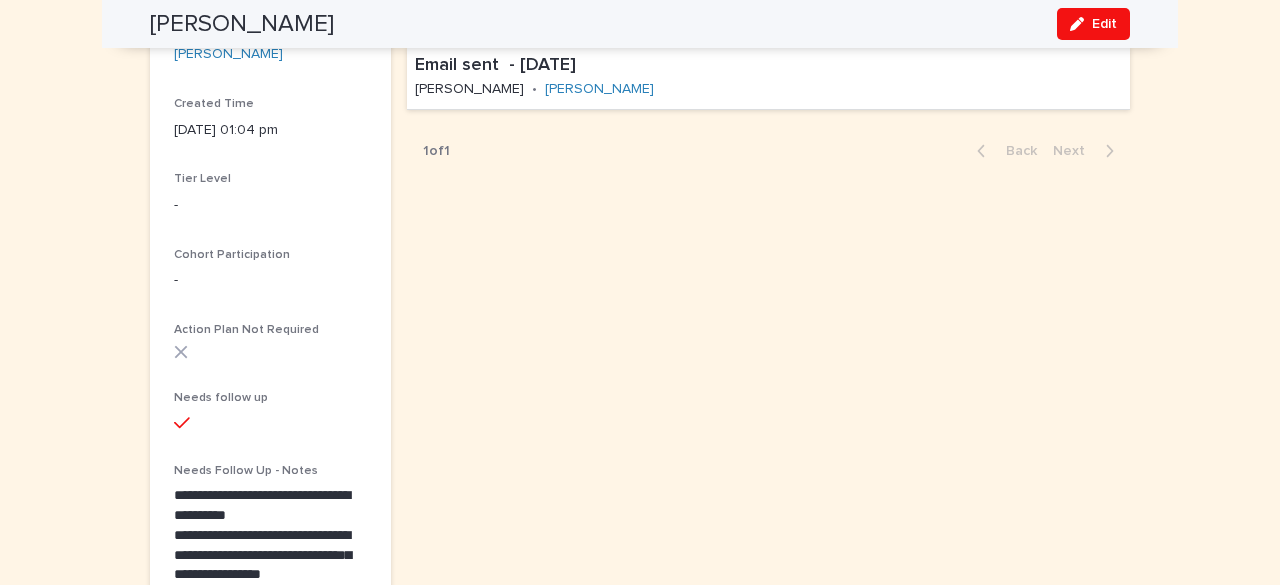 scroll, scrollTop: 0, scrollLeft: 0, axis: both 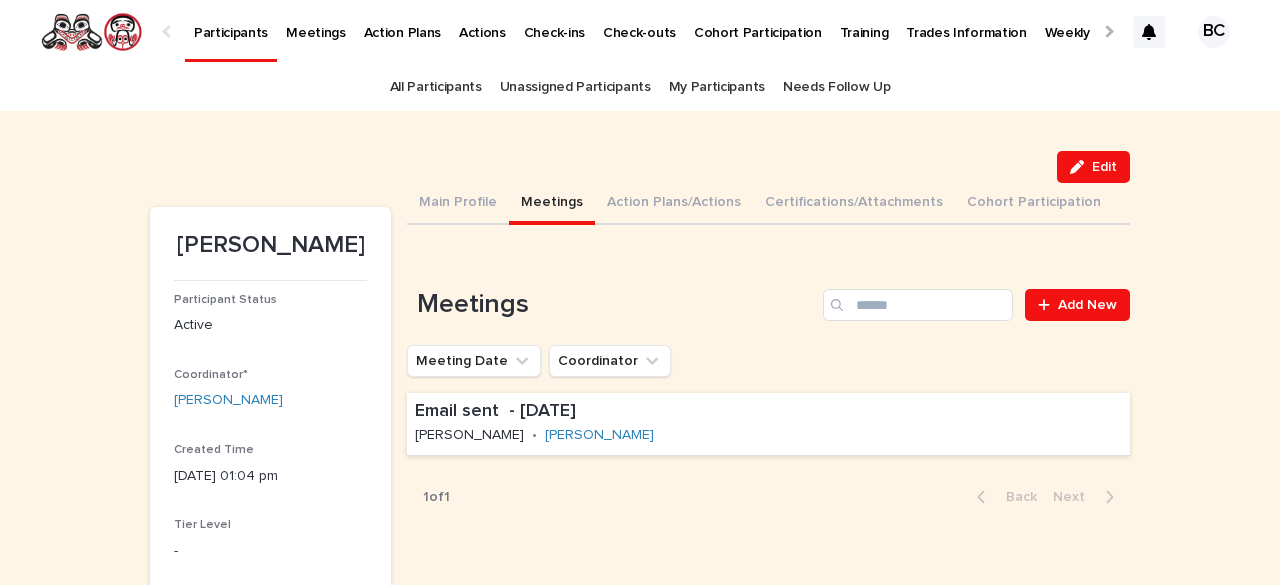 click on "My Participants" at bounding box center [717, 87] 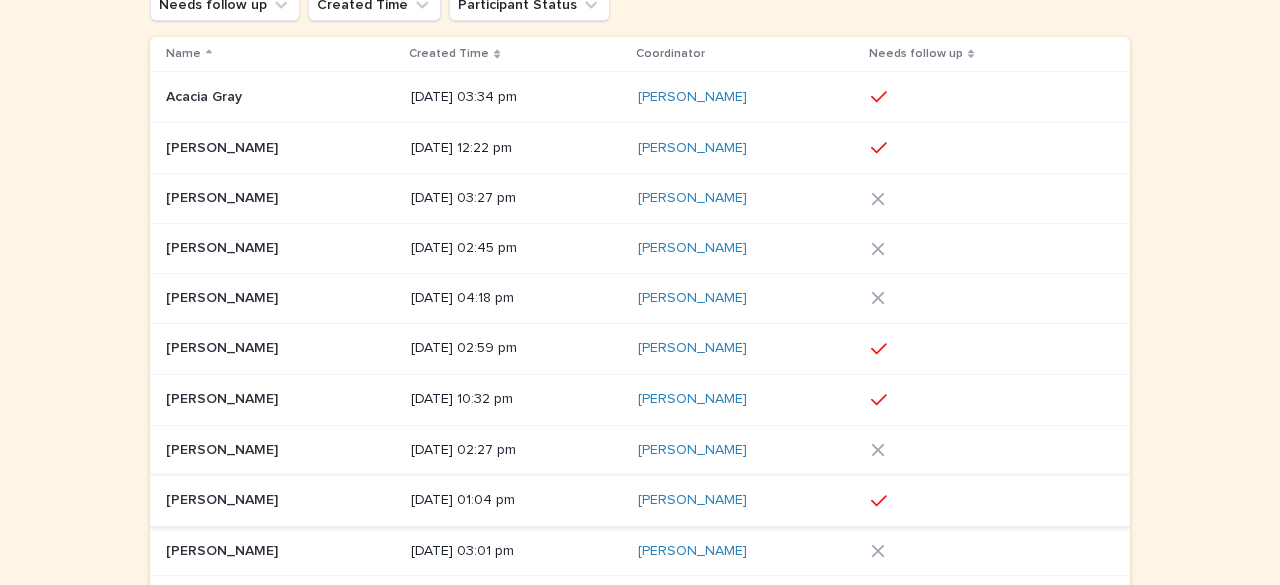 scroll, scrollTop: 300, scrollLeft: 0, axis: vertical 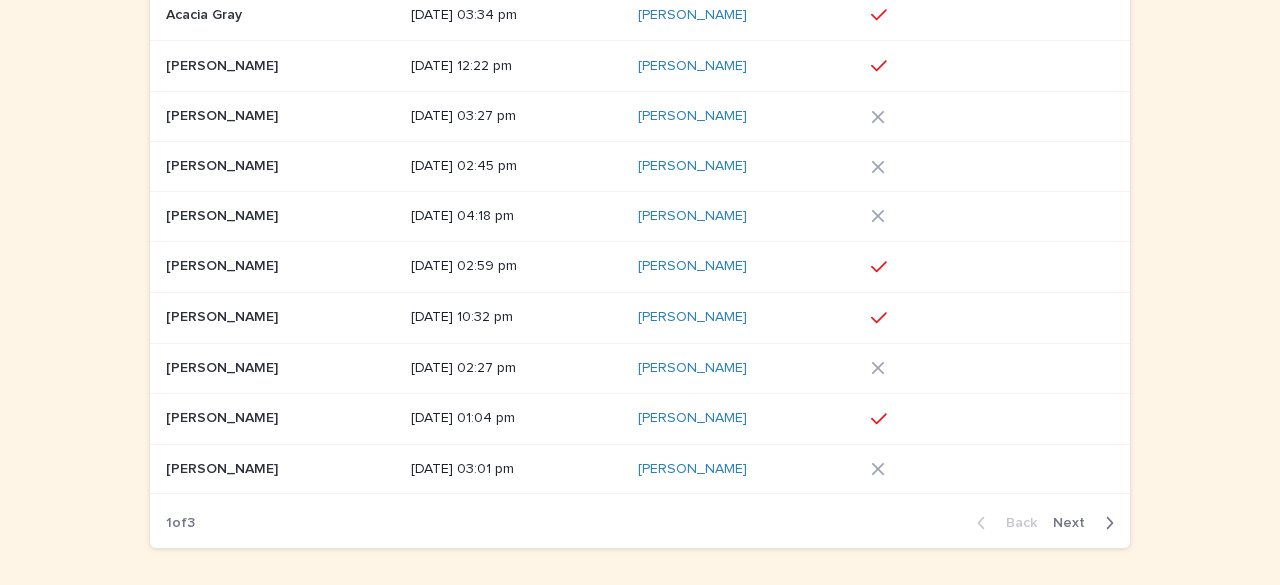 click on "Next" at bounding box center [1075, 523] 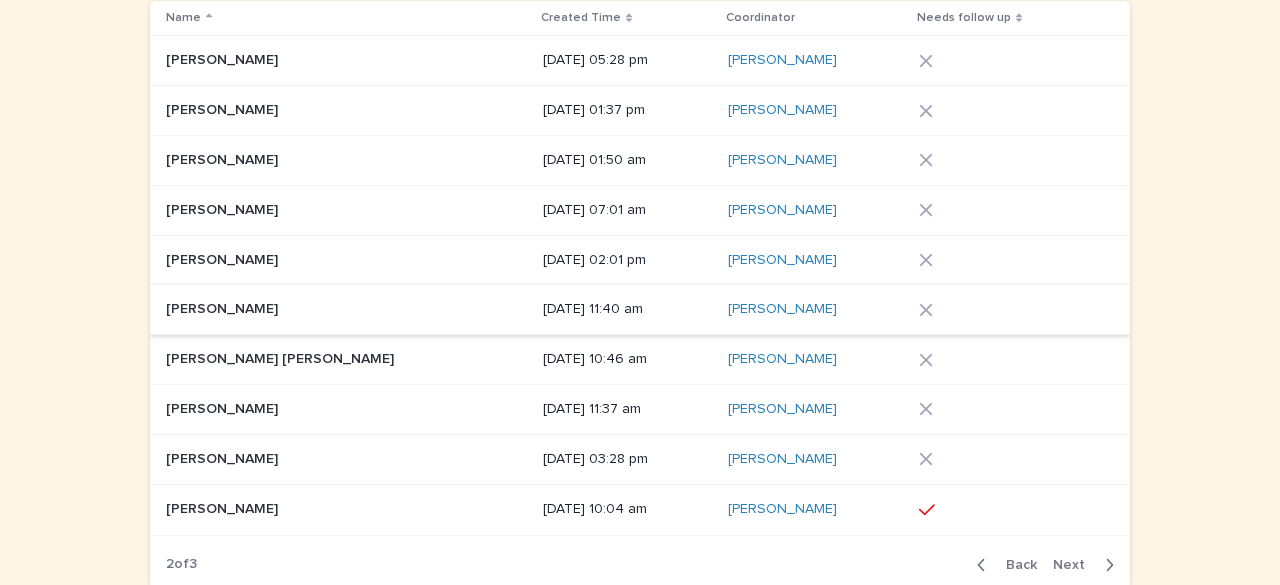 scroll, scrollTop: 297, scrollLeft: 0, axis: vertical 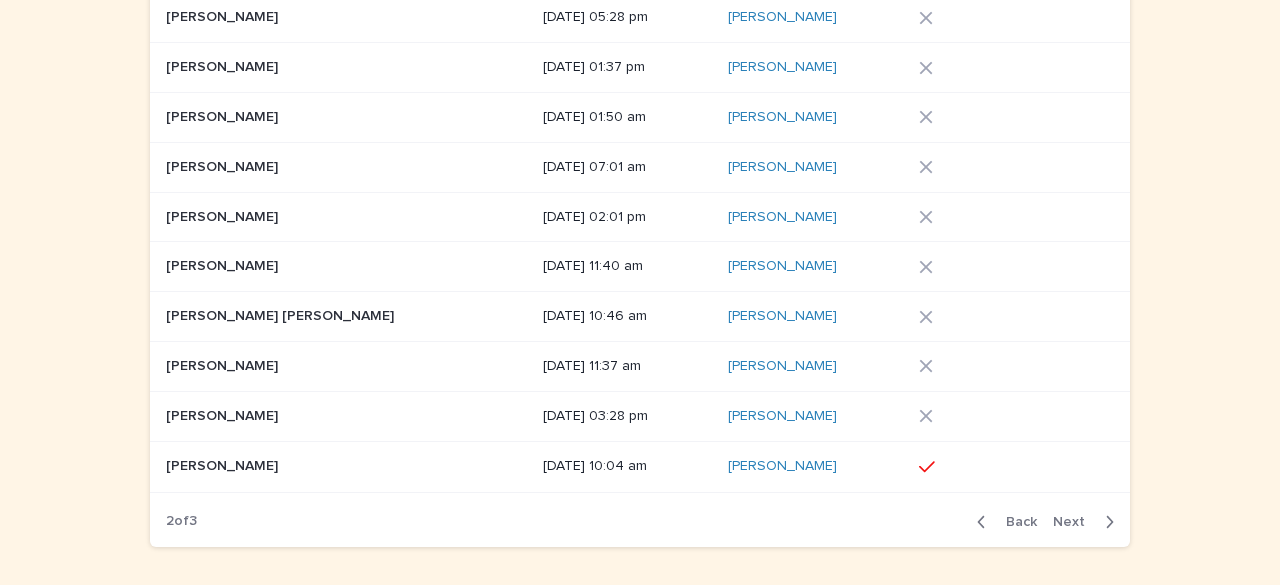 click at bounding box center [291, 466] 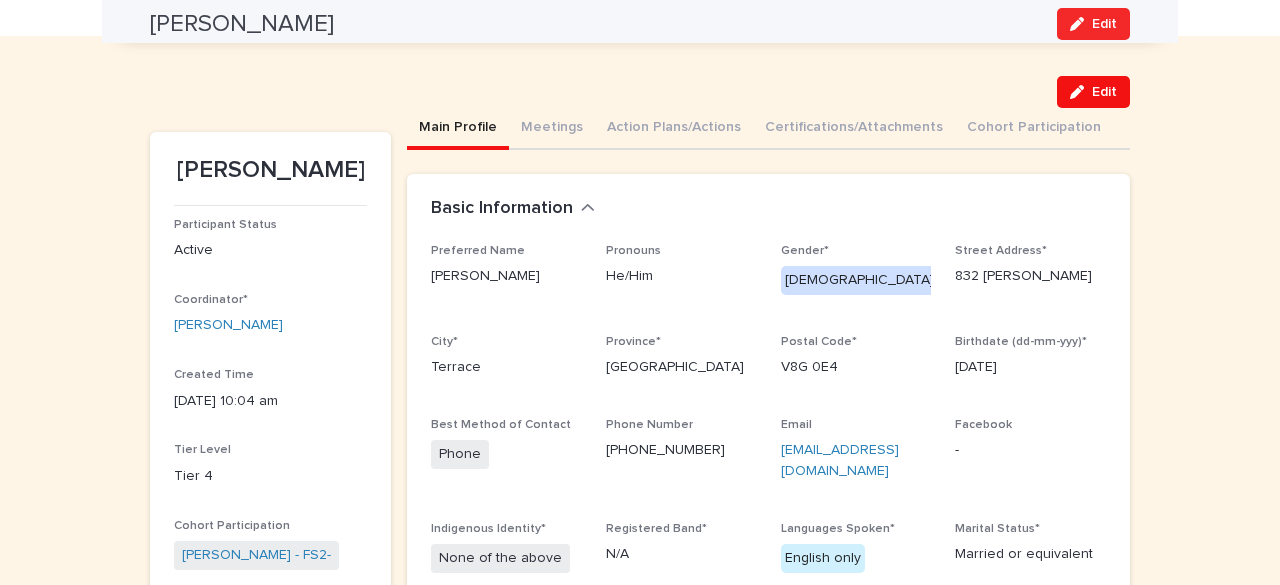 scroll, scrollTop: 0, scrollLeft: 0, axis: both 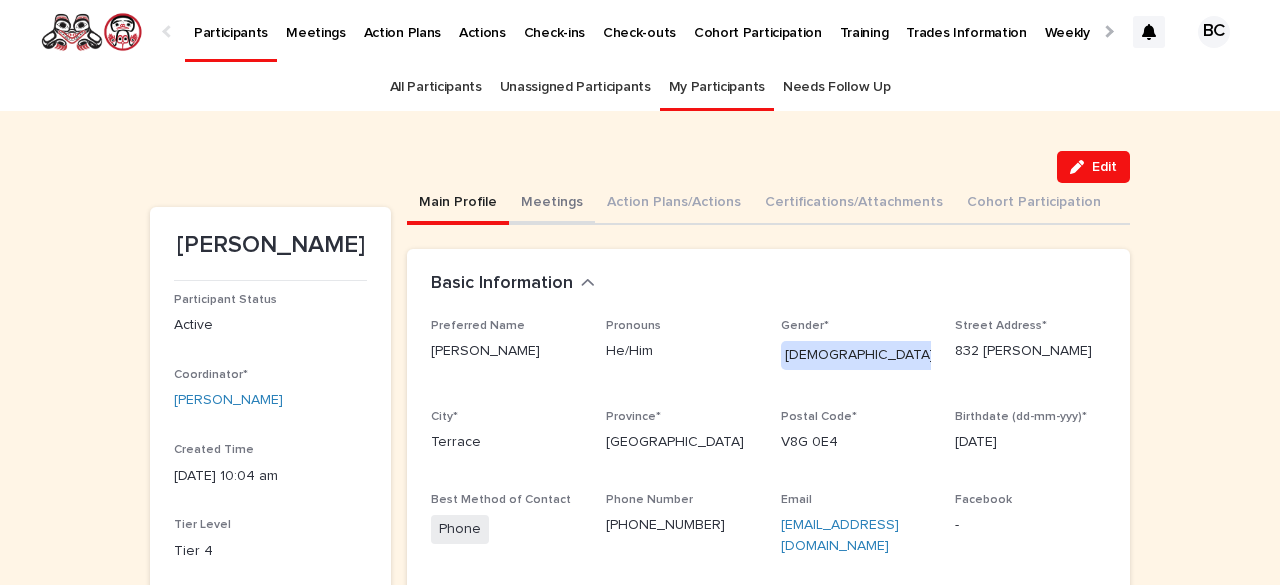 click on "Meetings" at bounding box center (552, 204) 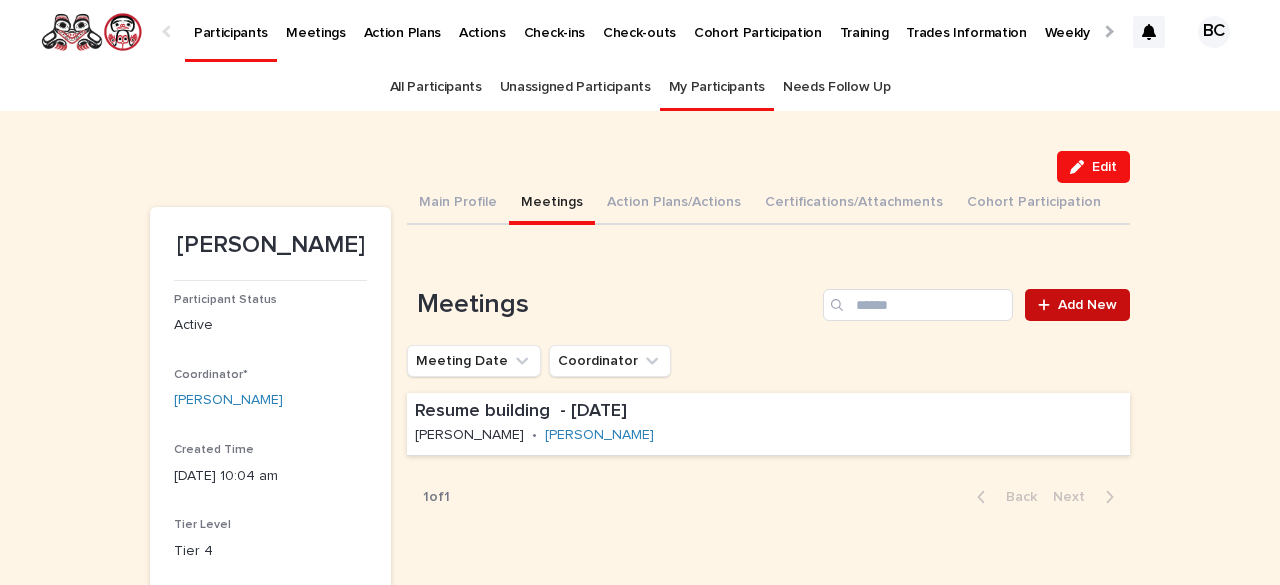 click on "Add New" at bounding box center [1087, 305] 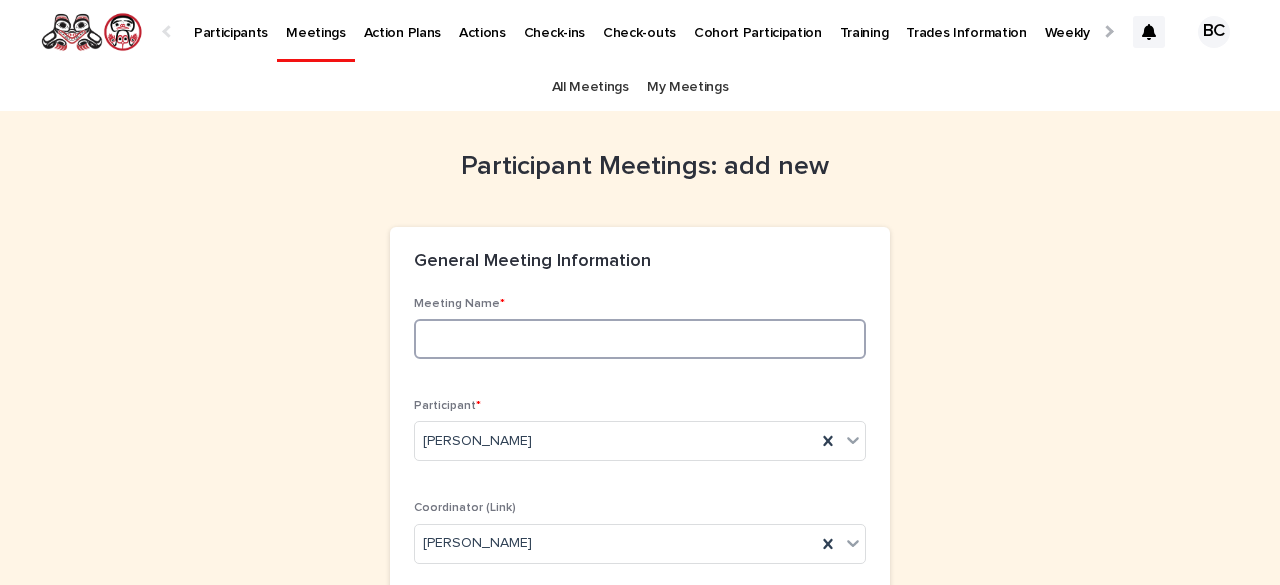 click at bounding box center [640, 339] 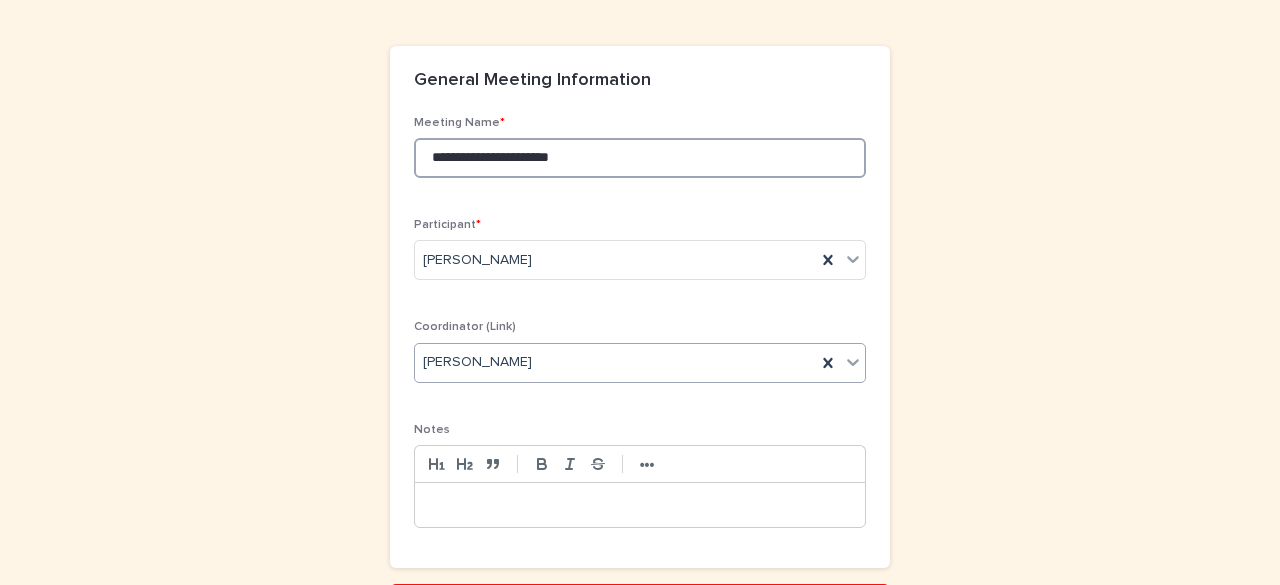 scroll, scrollTop: 300, scrollLeft: 0, axis: vertical 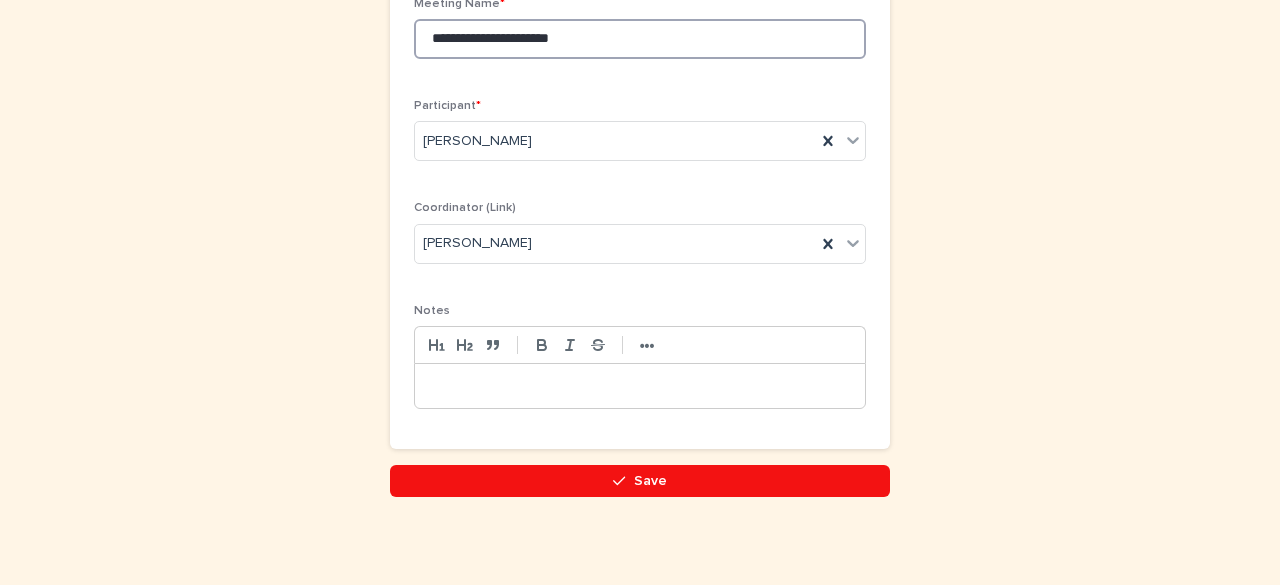 type on "**********" 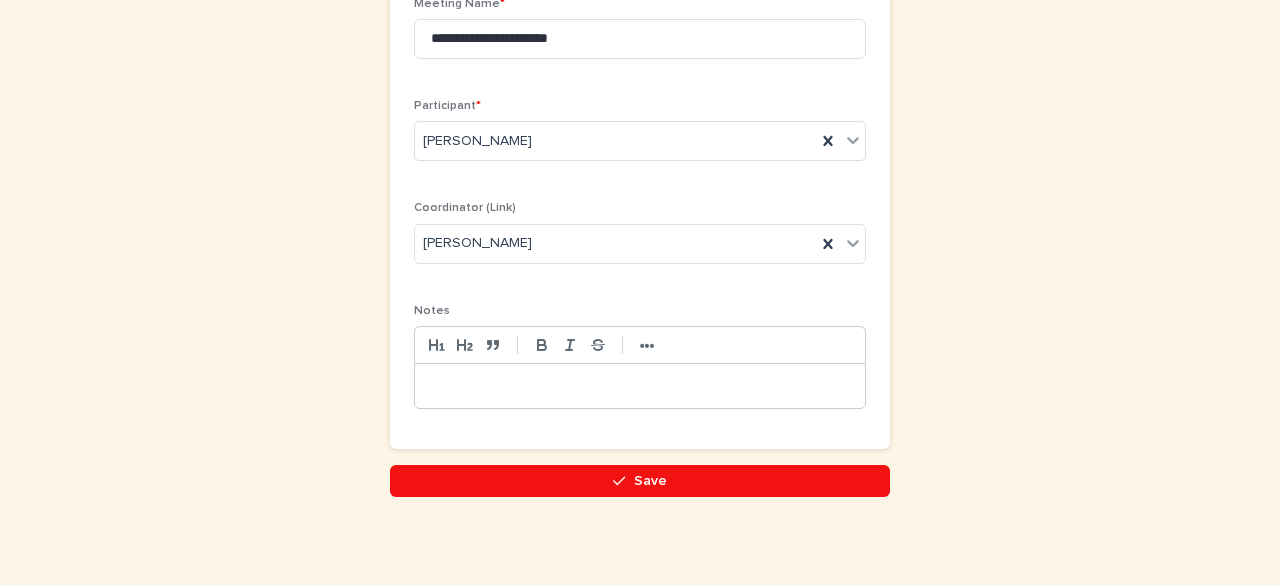 click at bounding box center (640, 386) 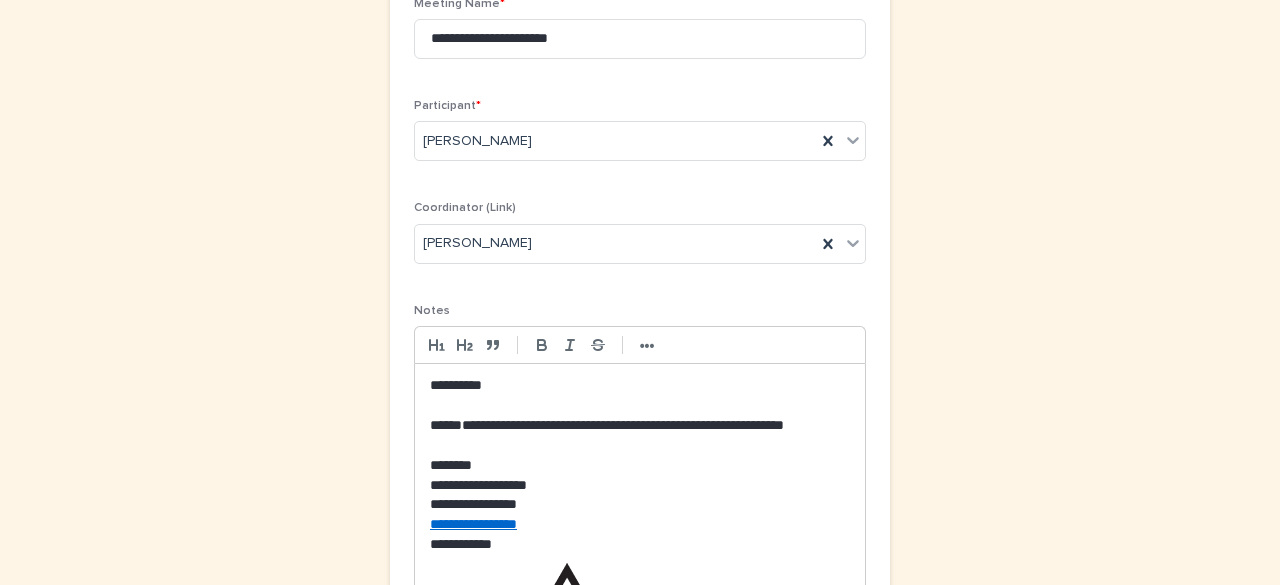 scroll, scrollTop: 0, scrollLeft: 0, axis: both 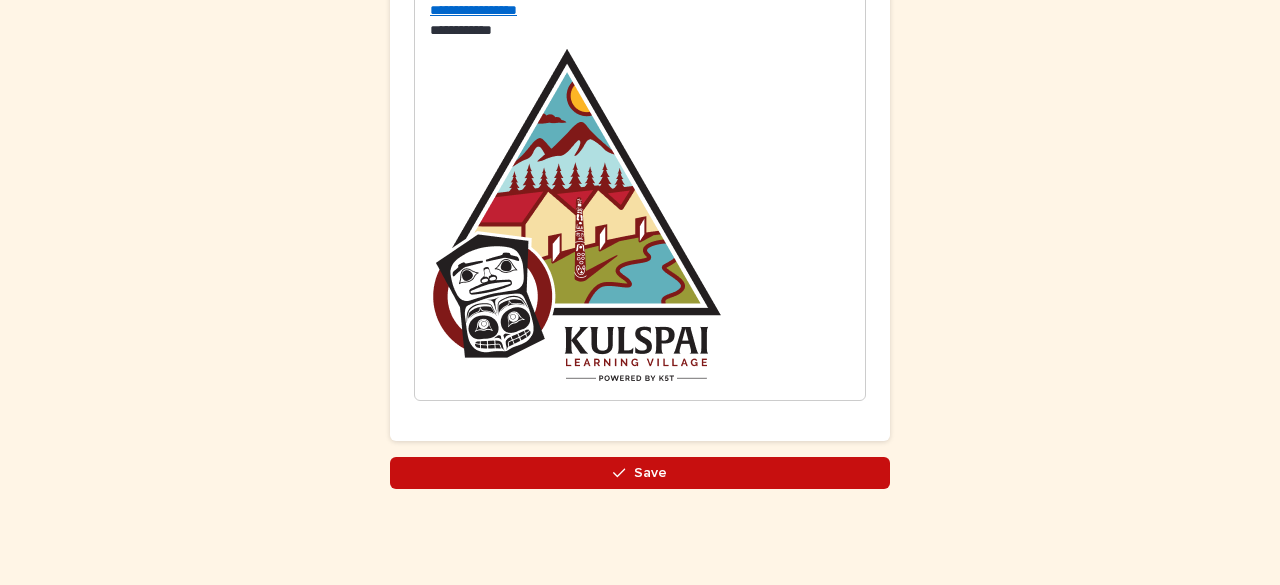 click on "Save" at bounding box center (640, 473) 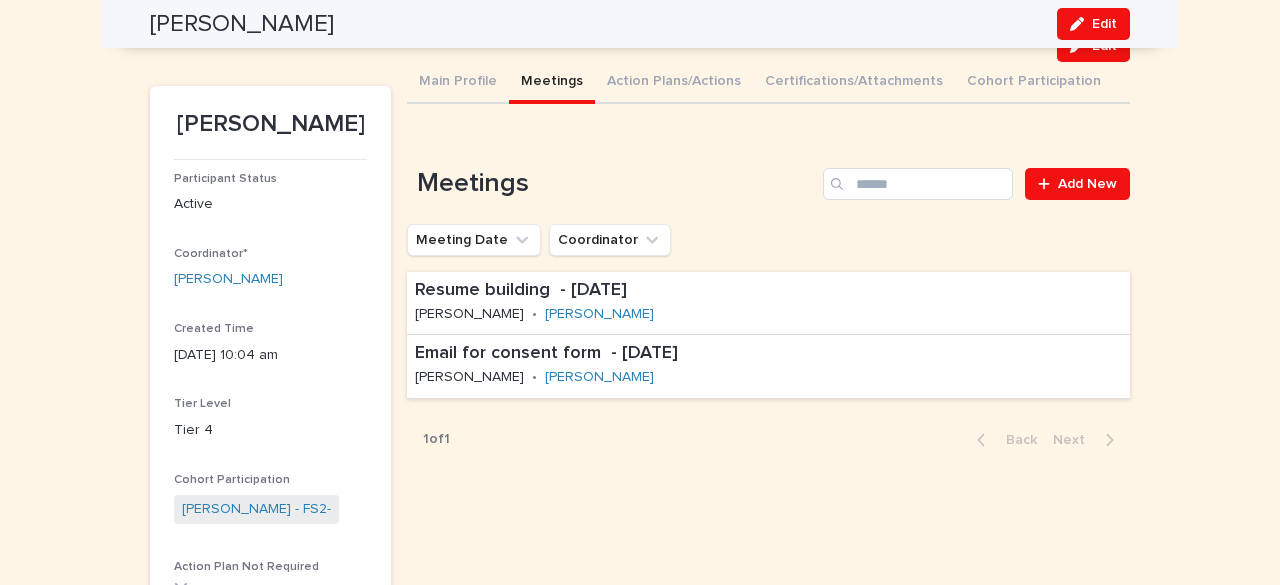 scroll, scrollTop: 100, scrollLeft: 0, axis: vertical 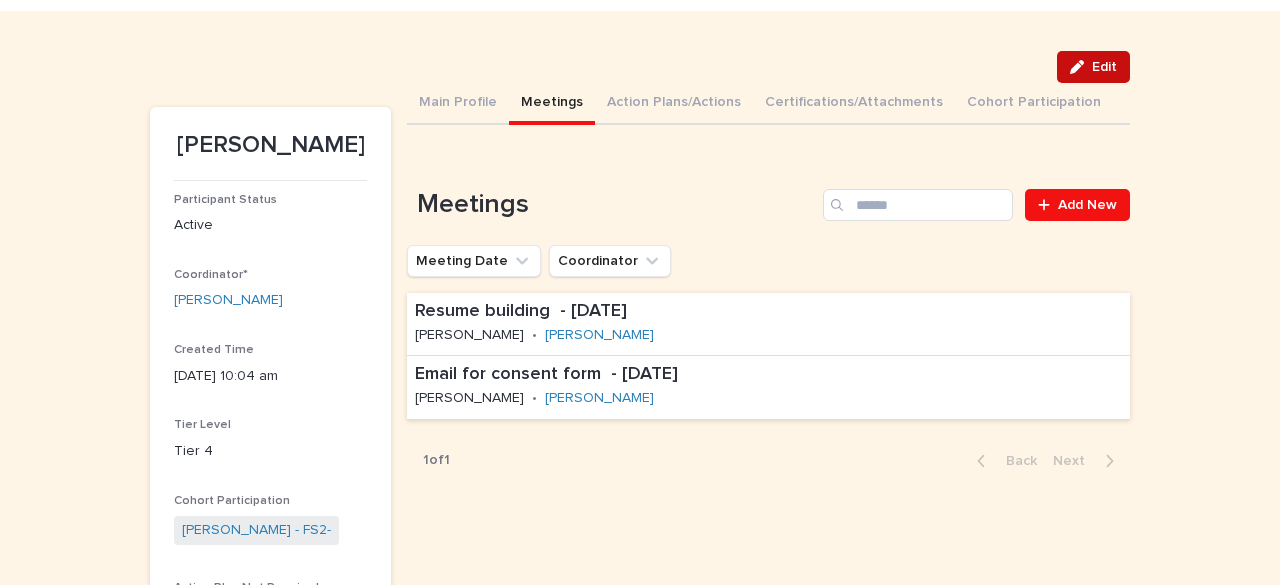 click 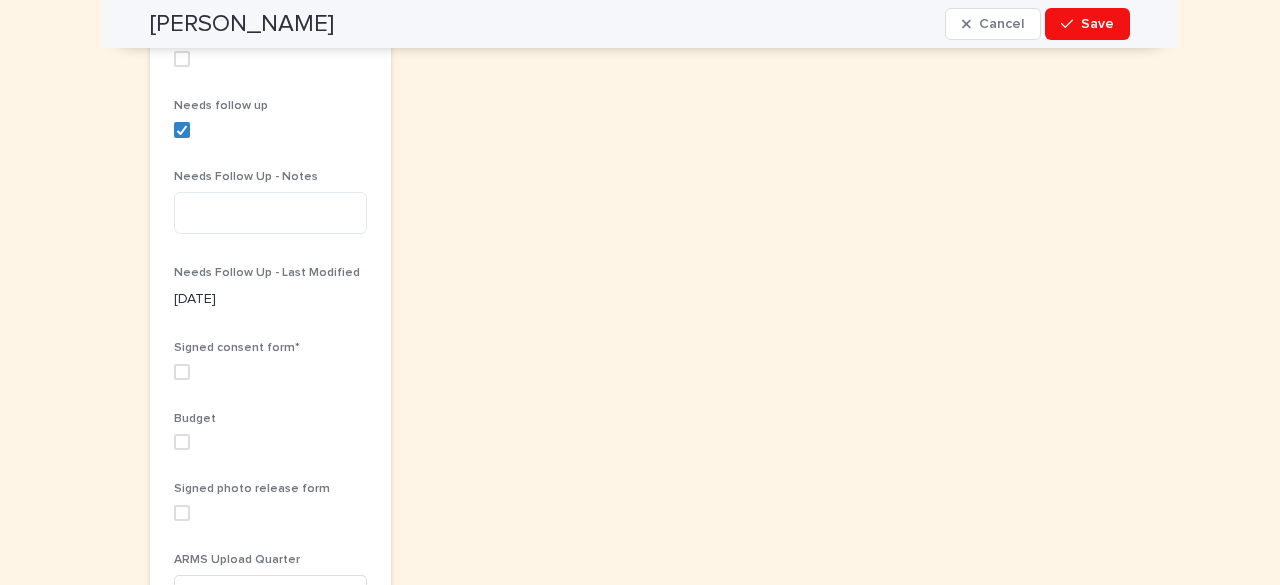 scroll, scrollTop: 900, scrollLeft: 0, axis: vertical 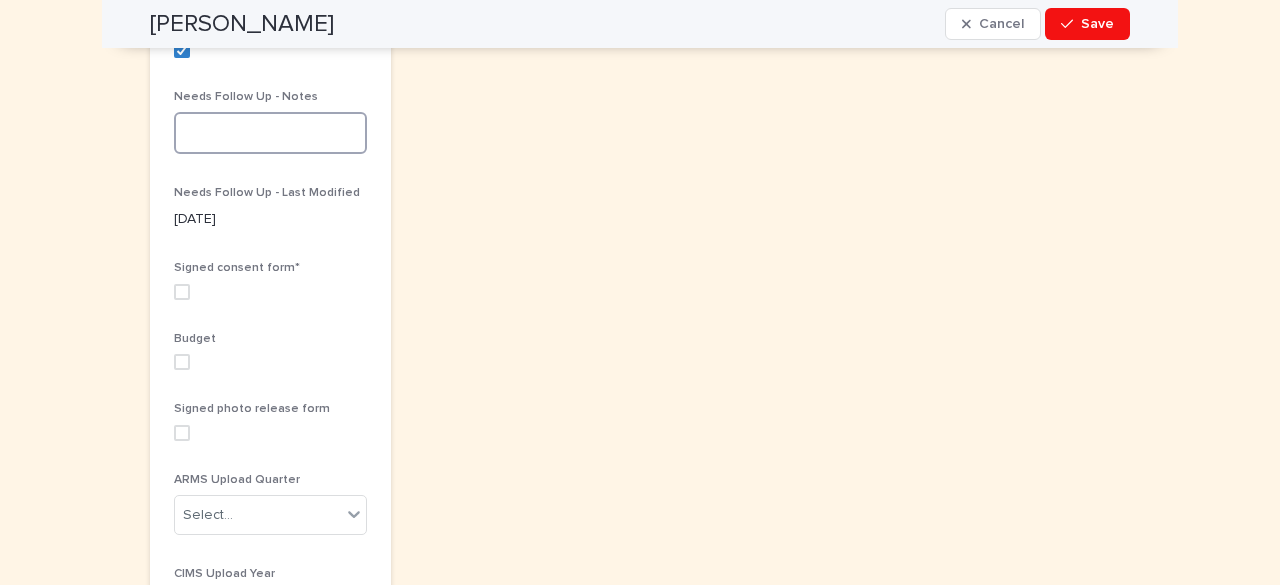 click at bounding box center [270, 133] 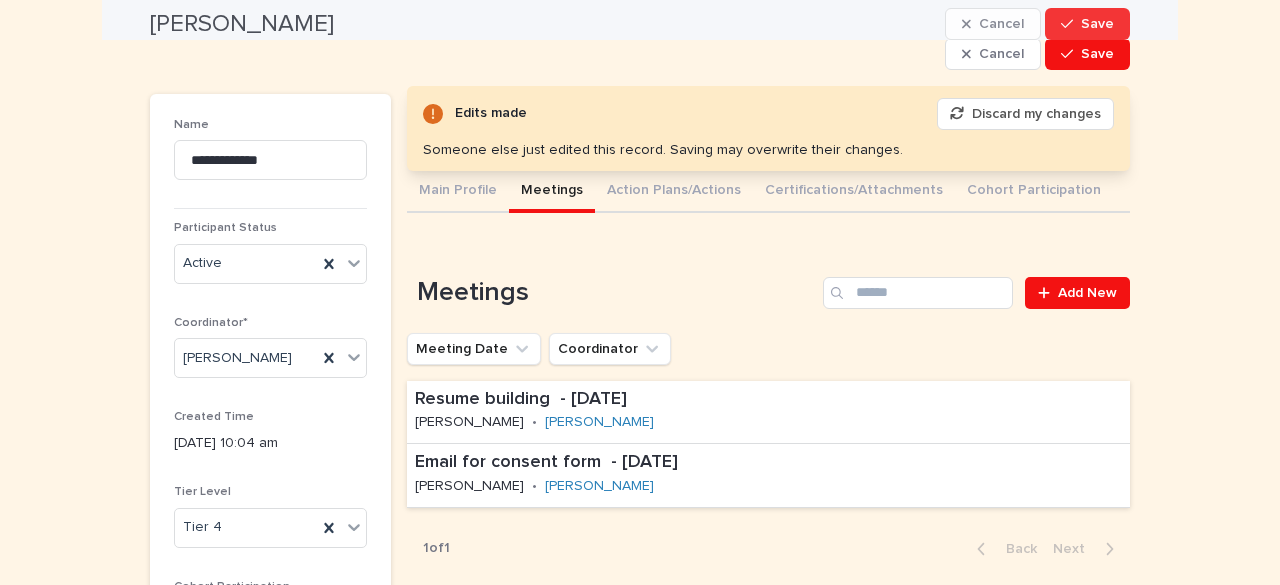 scroll, scrollTop: 100, scrollLeft: 0, axis: vertical 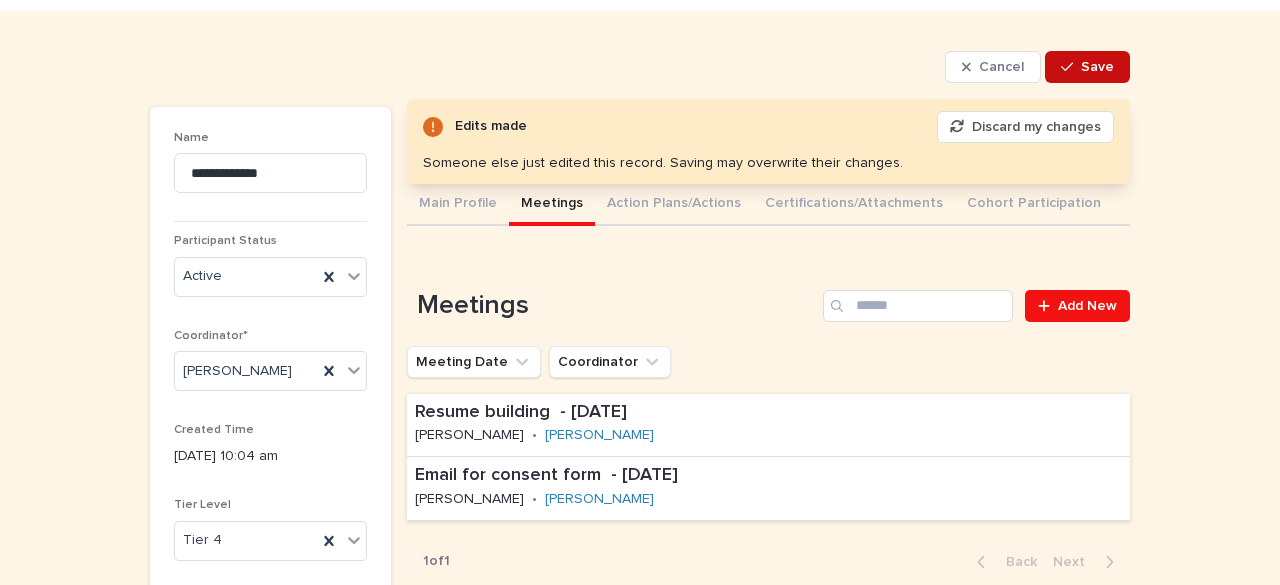 type on "**********" 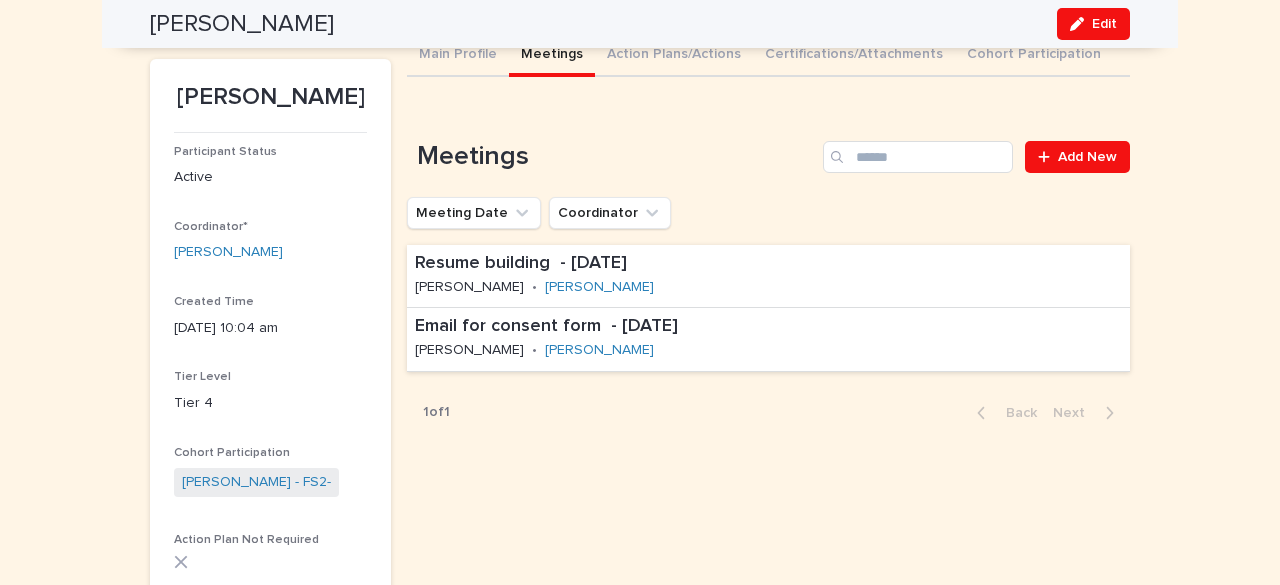 scroll, scrollTop: 0, scrollLeft: 0, axis: both 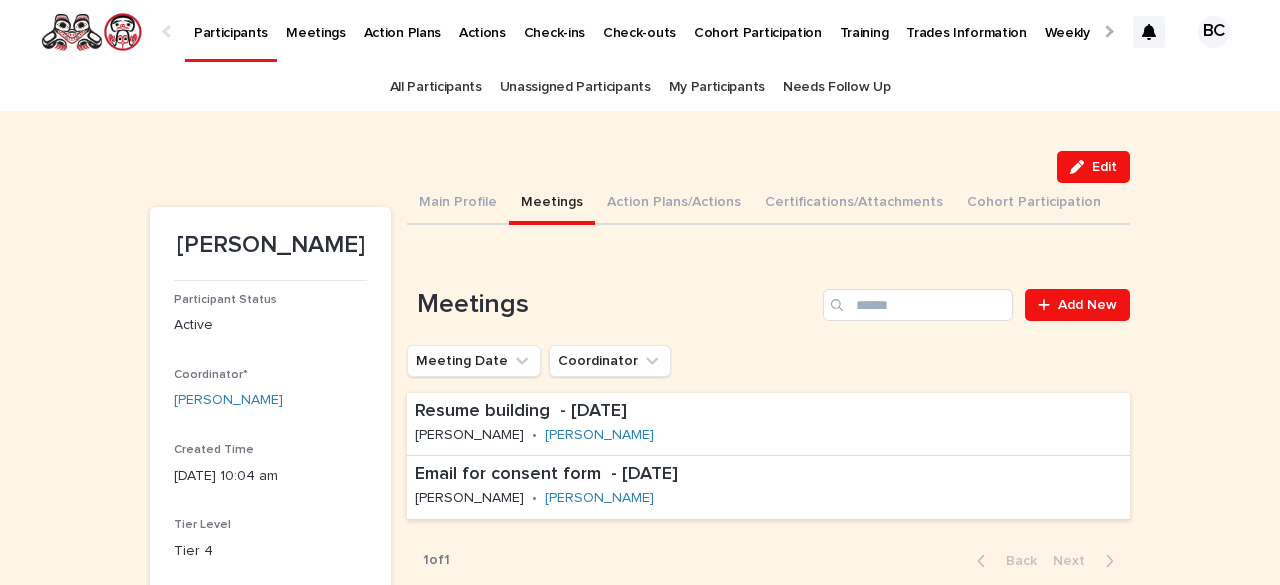 click on "My Participants" at bounding box center (717, 87) 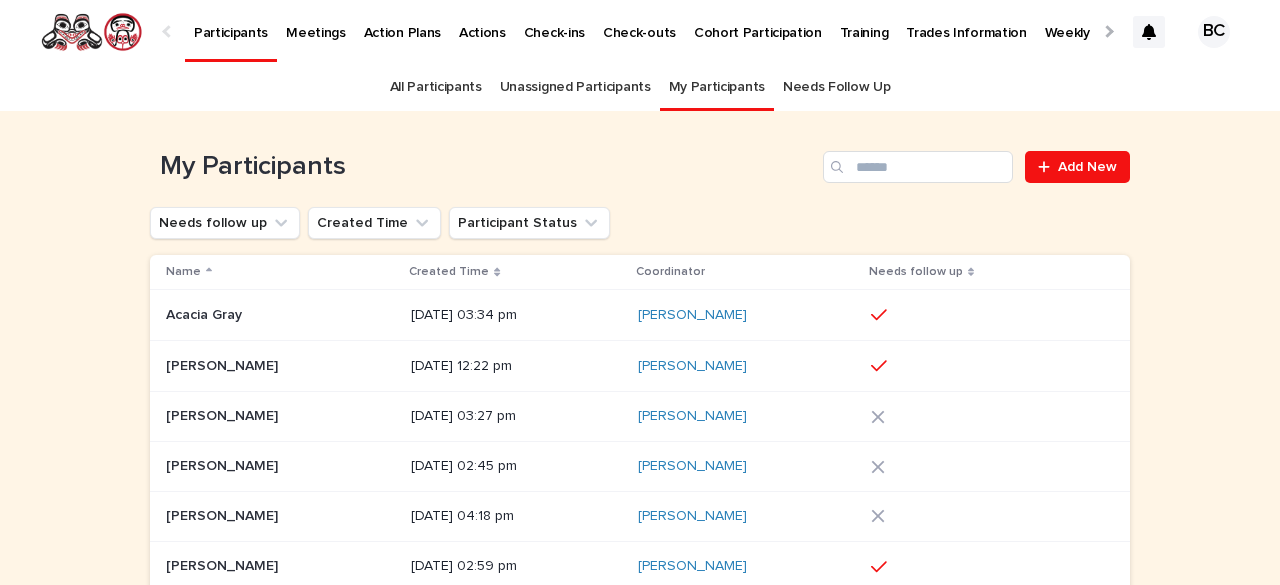 scroll, scrollTop: 376, scrollLeft: 0, axis: vertical 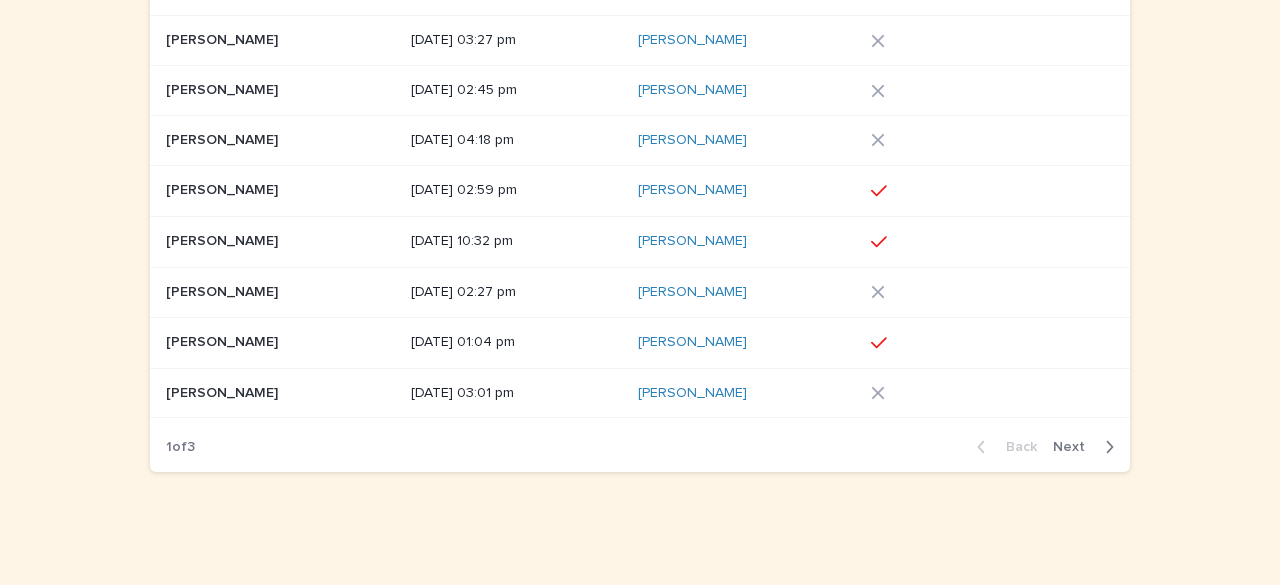 click on "[PERSON_NAME]" at bounding box center (224, 391) 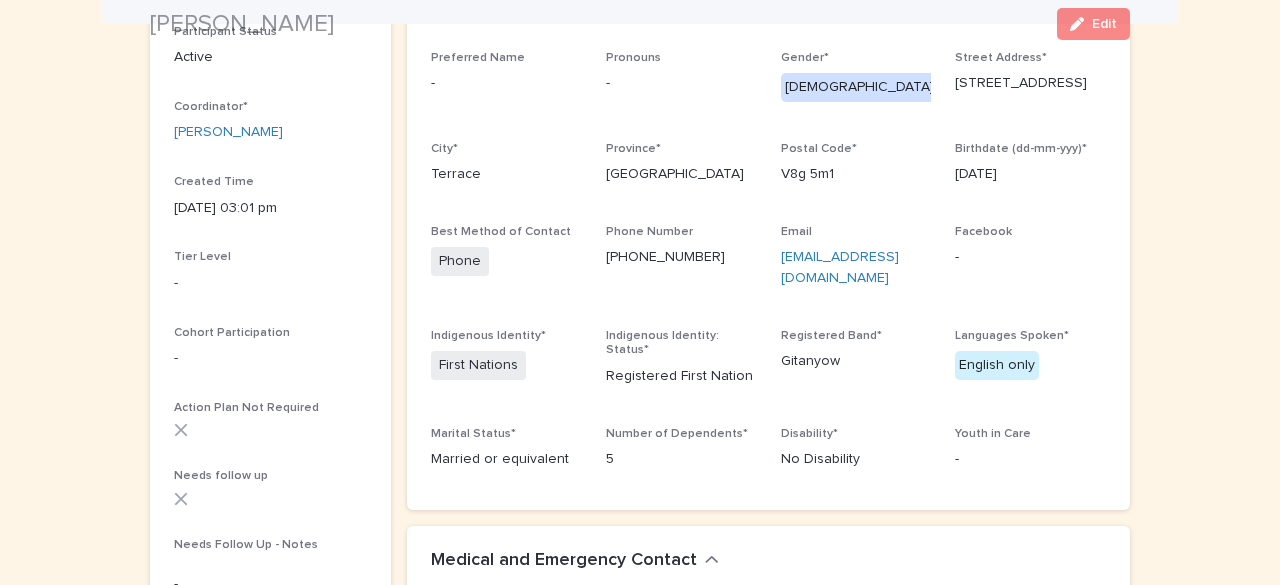scroll, scrollTop: 300, scrollLeft: 0, axis: vertical 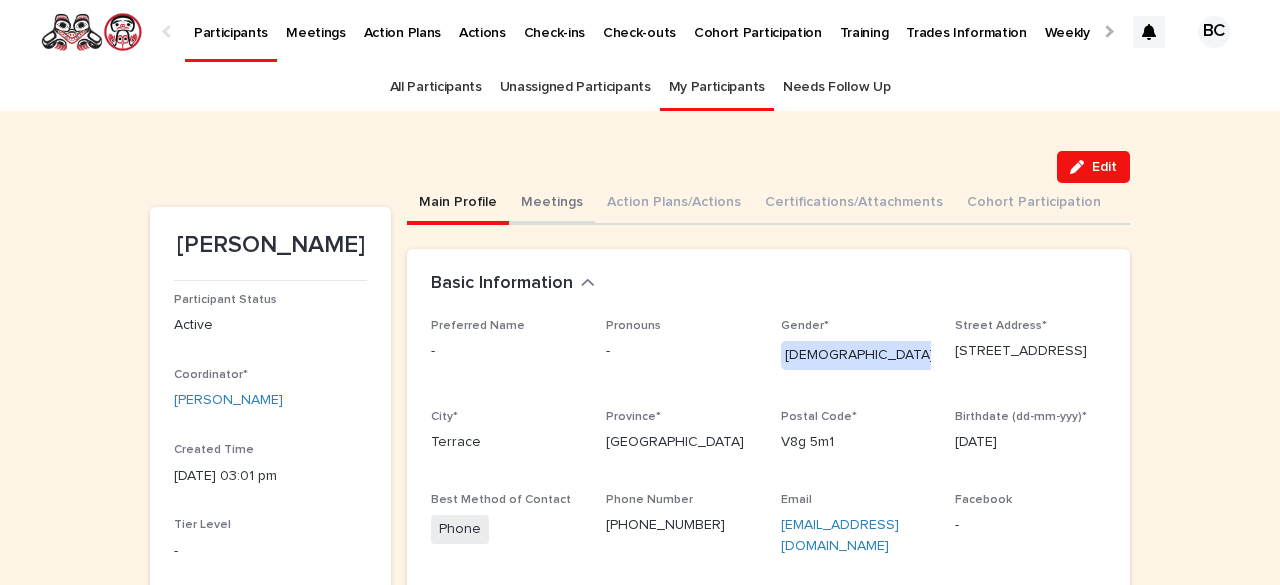 click on "Meetings" at bounding box center (552, 204) 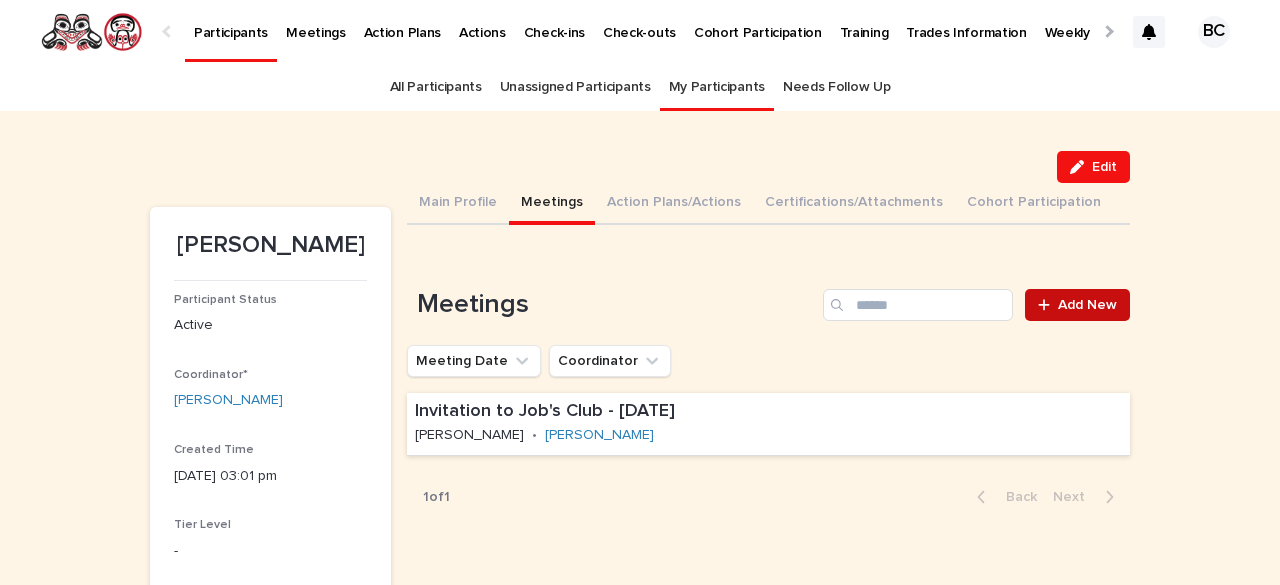 click on "Add New" at bounding box center (1077, 305) 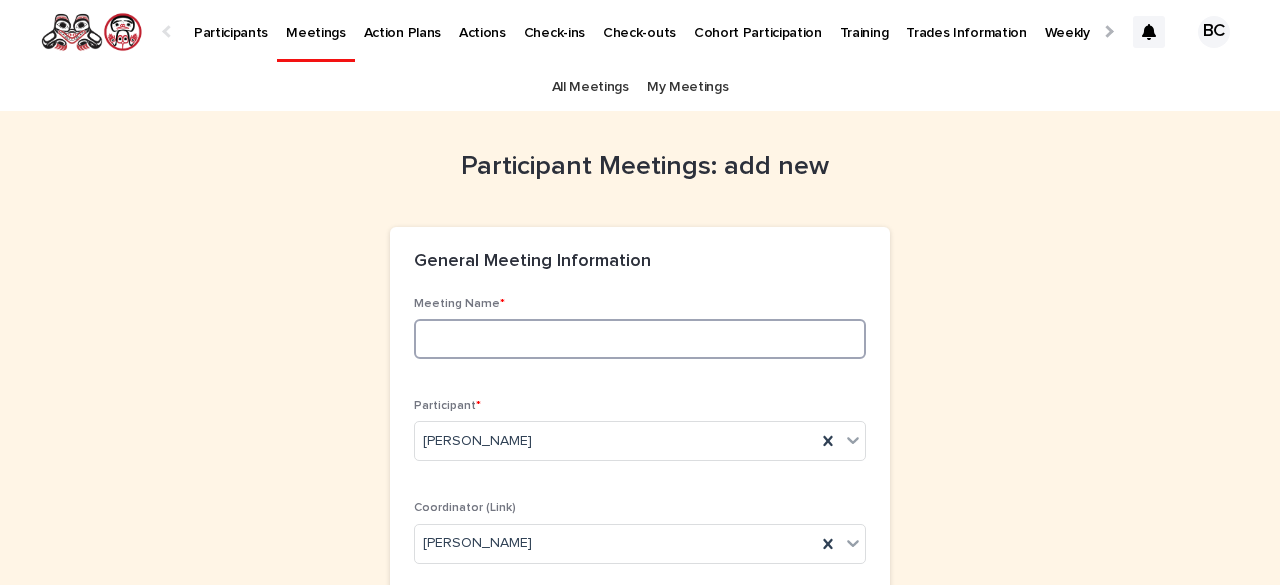 click at bounding box center [640, 339] 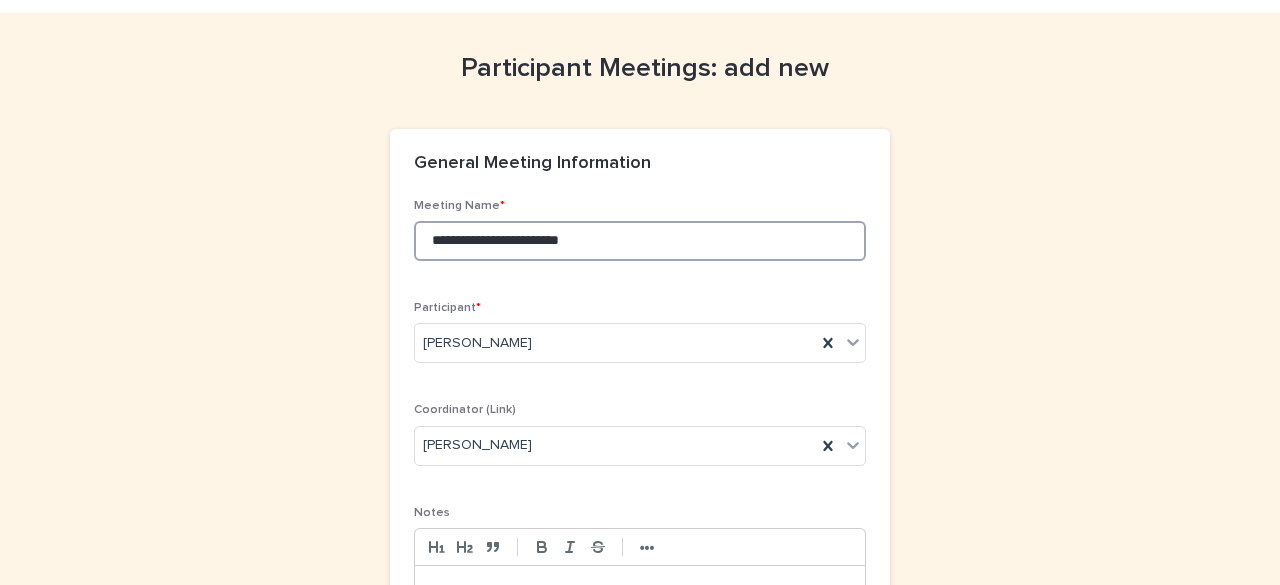 scroll, scrollTop: 300, scrollLeft: 0, axis: vertical 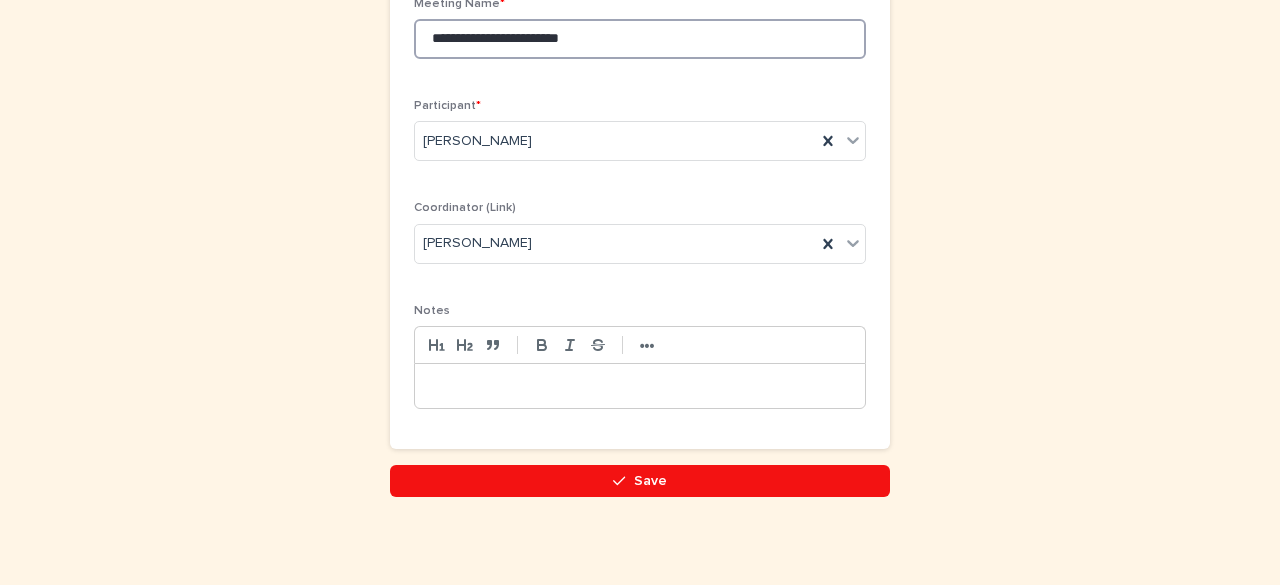 type on "**********" 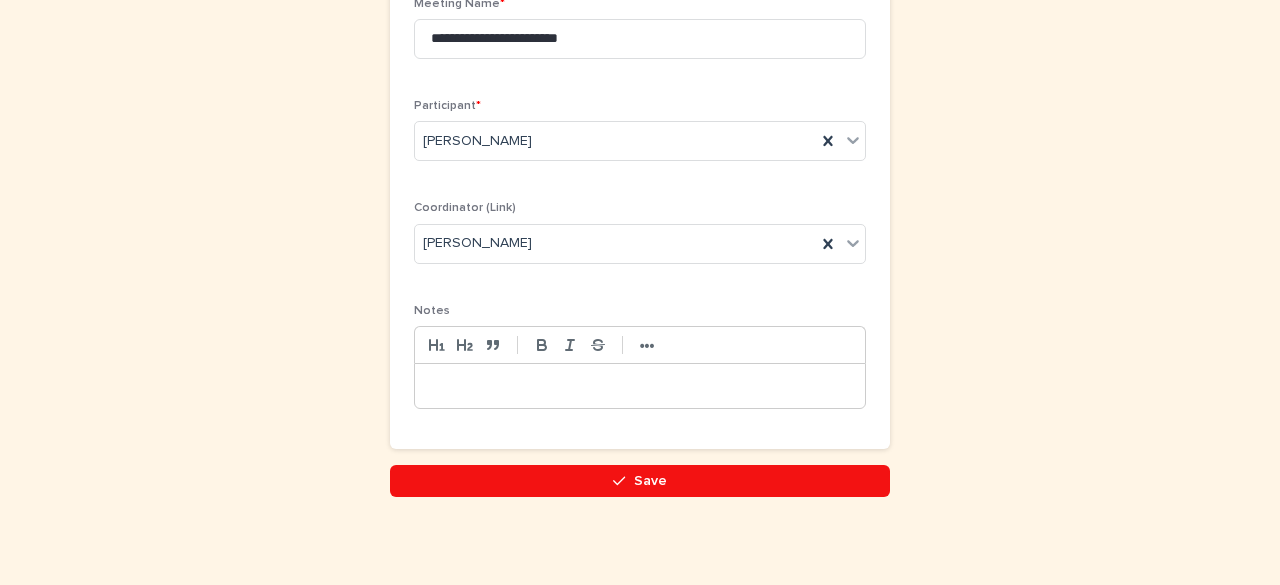 click at bounding box center [640, 386] 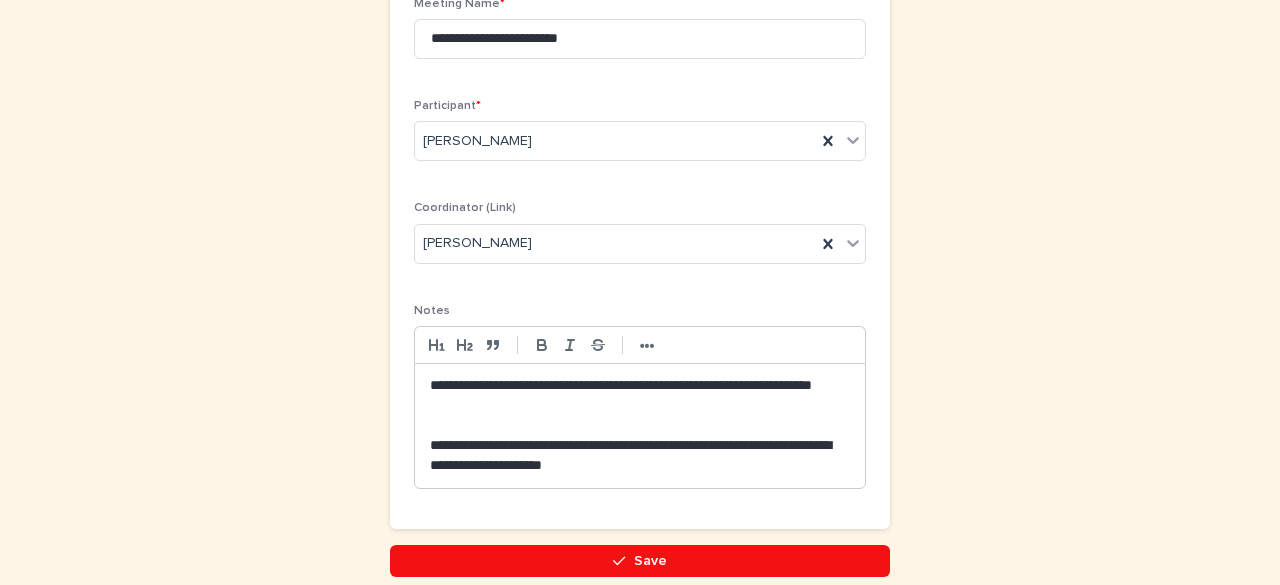 scroll, scrollTop: 388, scrollLeft: 0, axis: vertical 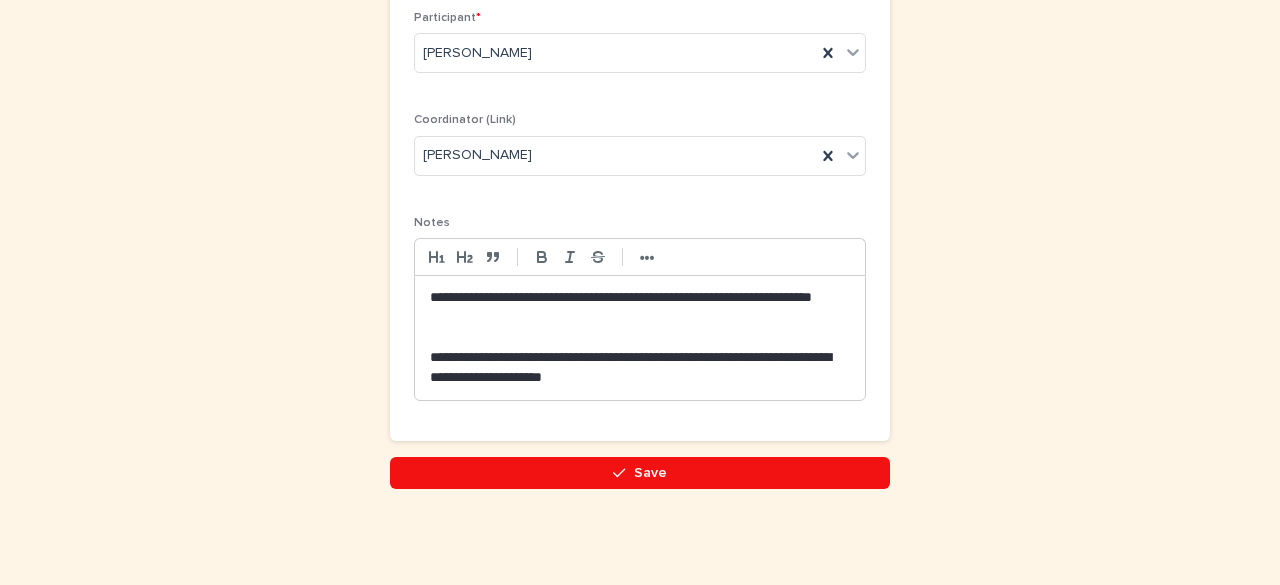 drag, startPoint x: 448, startPoint y: 377, endPoint x: 492, endPoint y: 369, distance: 44.72136 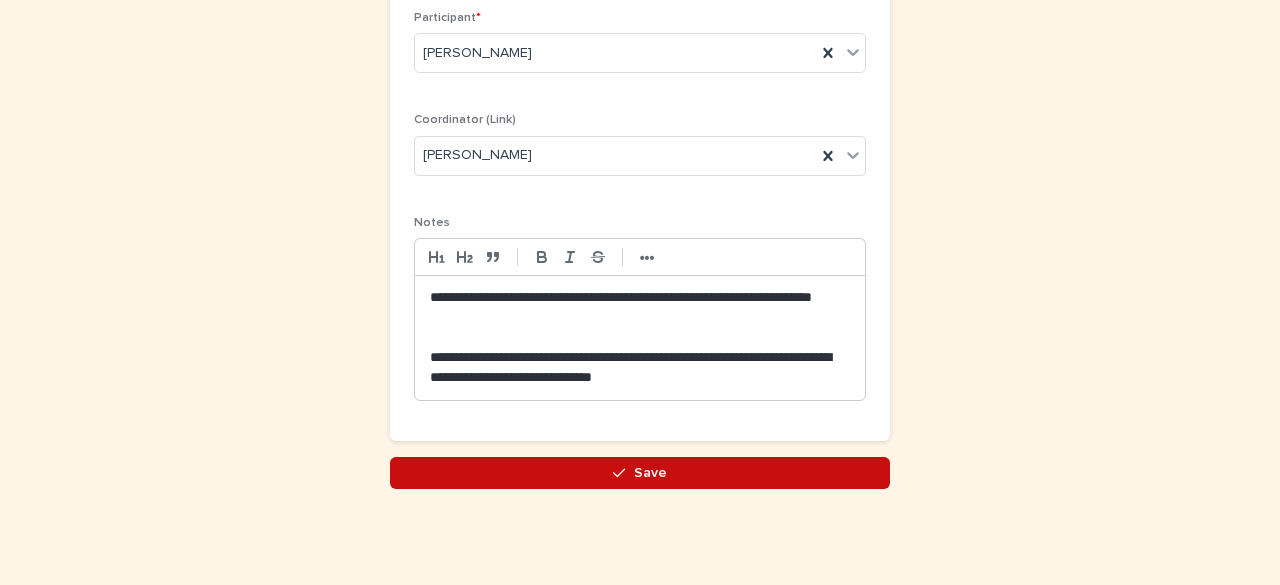 click on "Save" at bounding box center (650, 473) 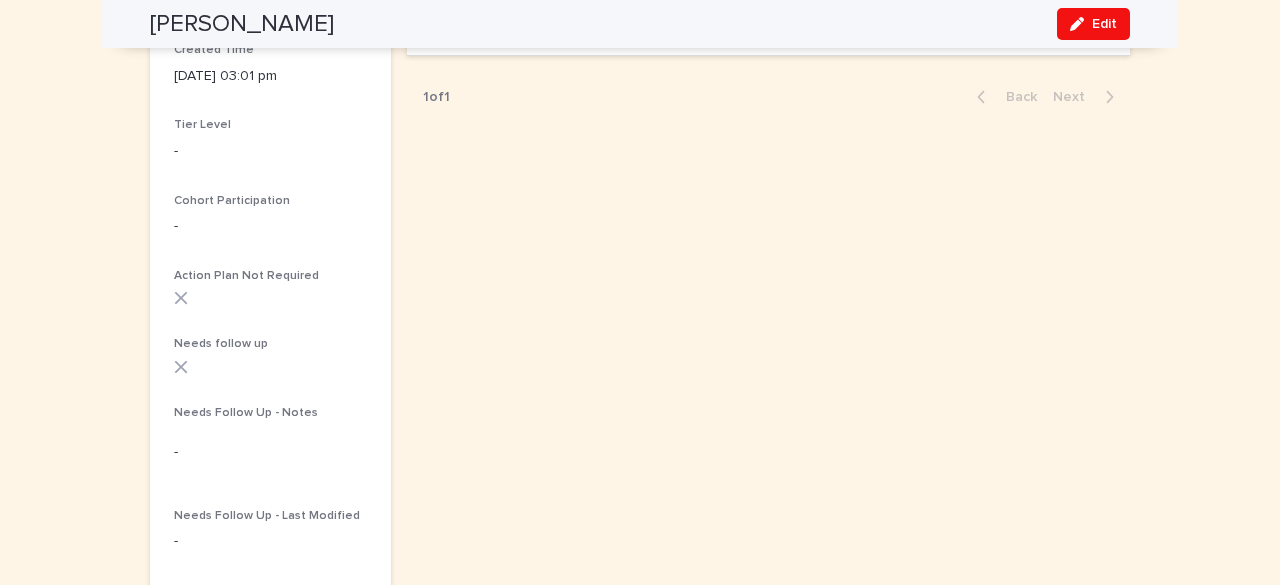 scroll, scrollTop: 0, scrollLeft: 0, axis: both 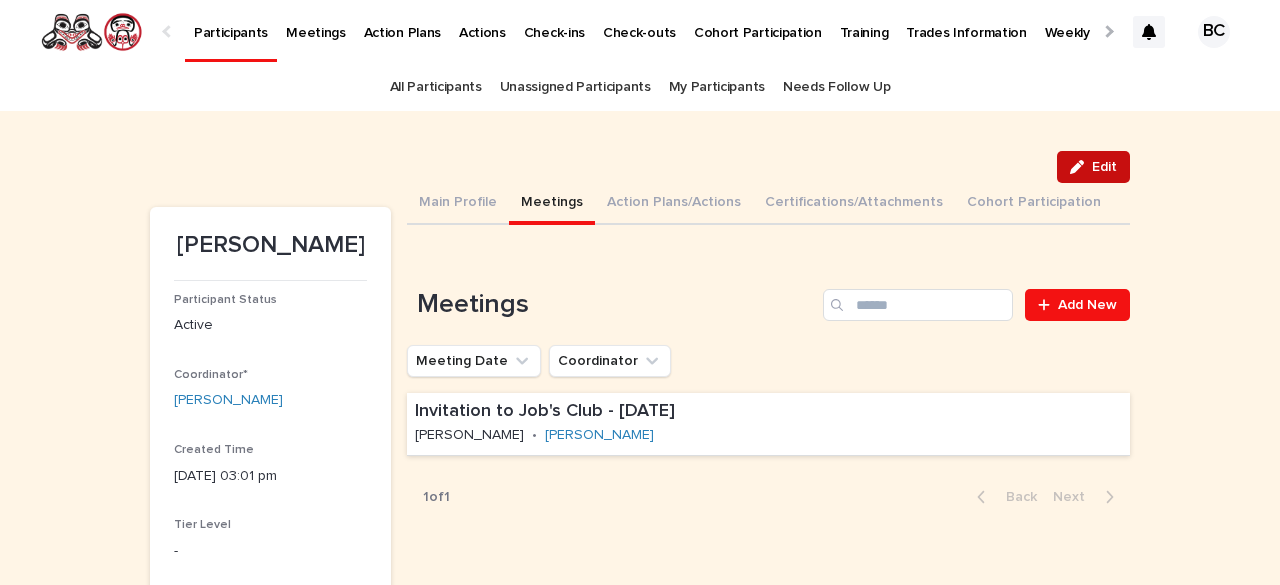 click on "Edit" at bounding box center [1093, 167] 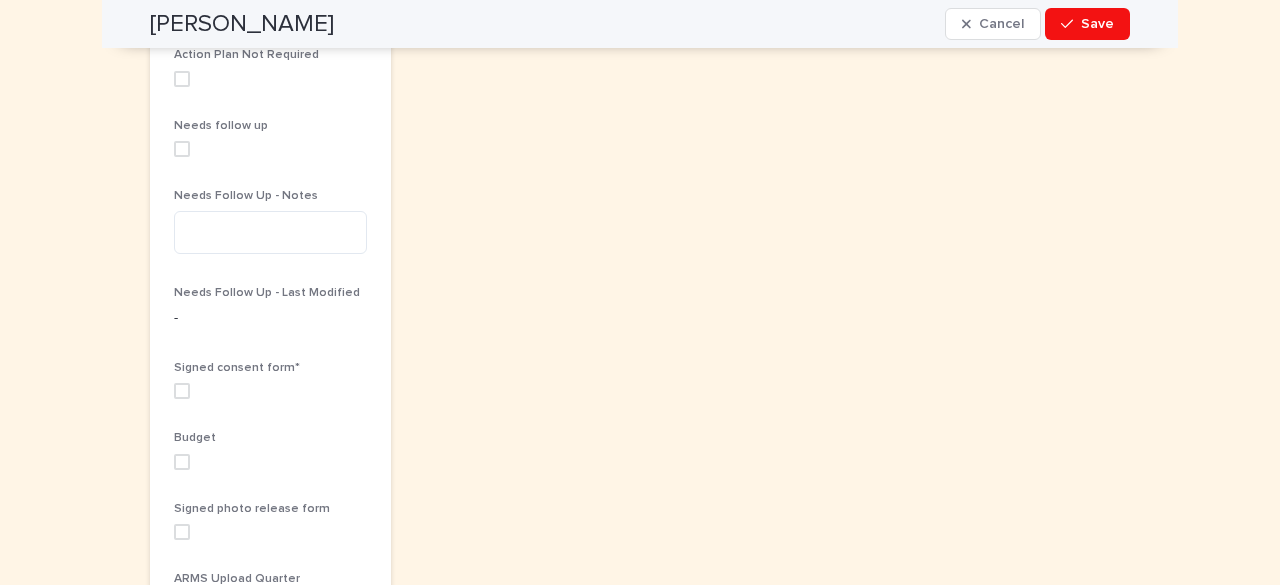 scroll, scrollTop: 800, scrollLeft: 0, axis: vertical 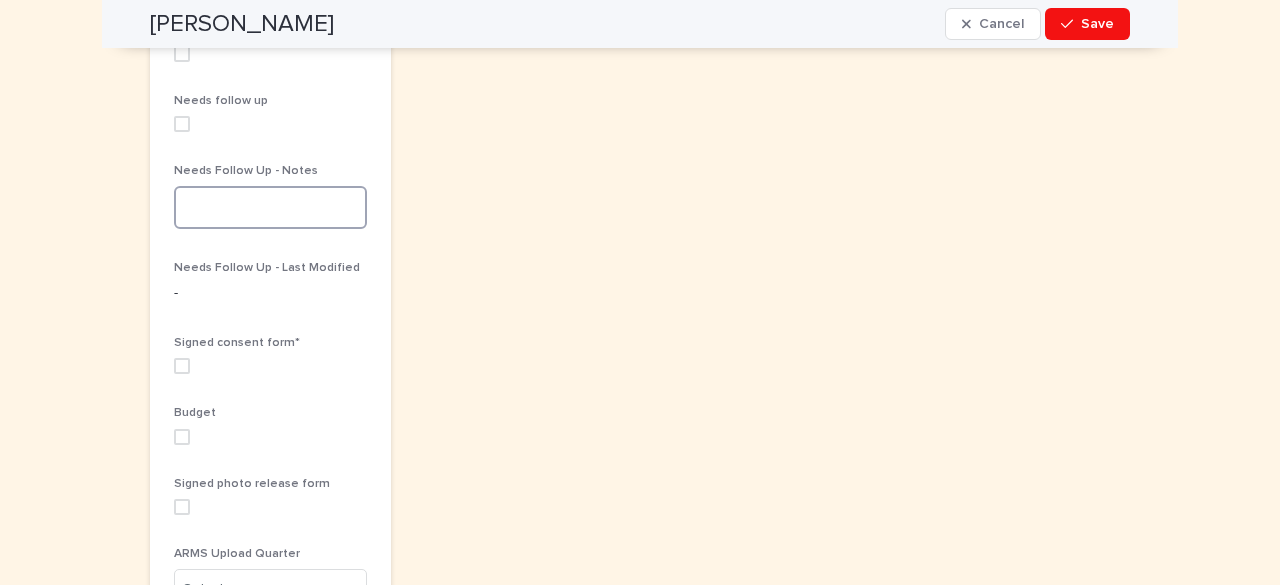 click at bounding box center [270, 207] 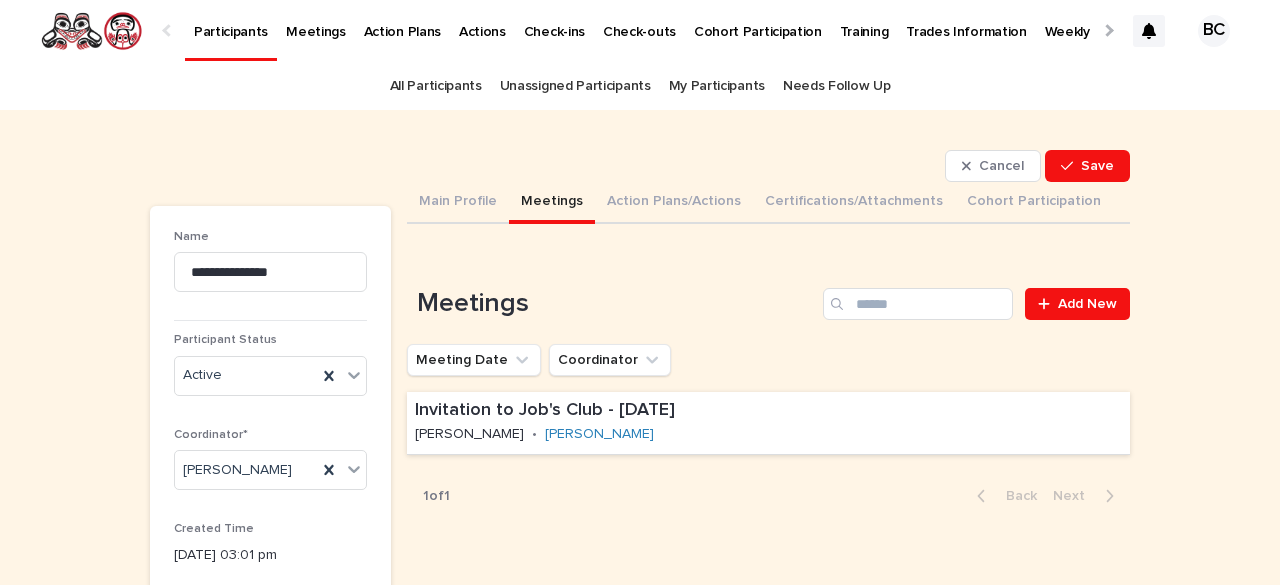 scroll, scrollTop: 0, scrollLeft: 0, axis: both 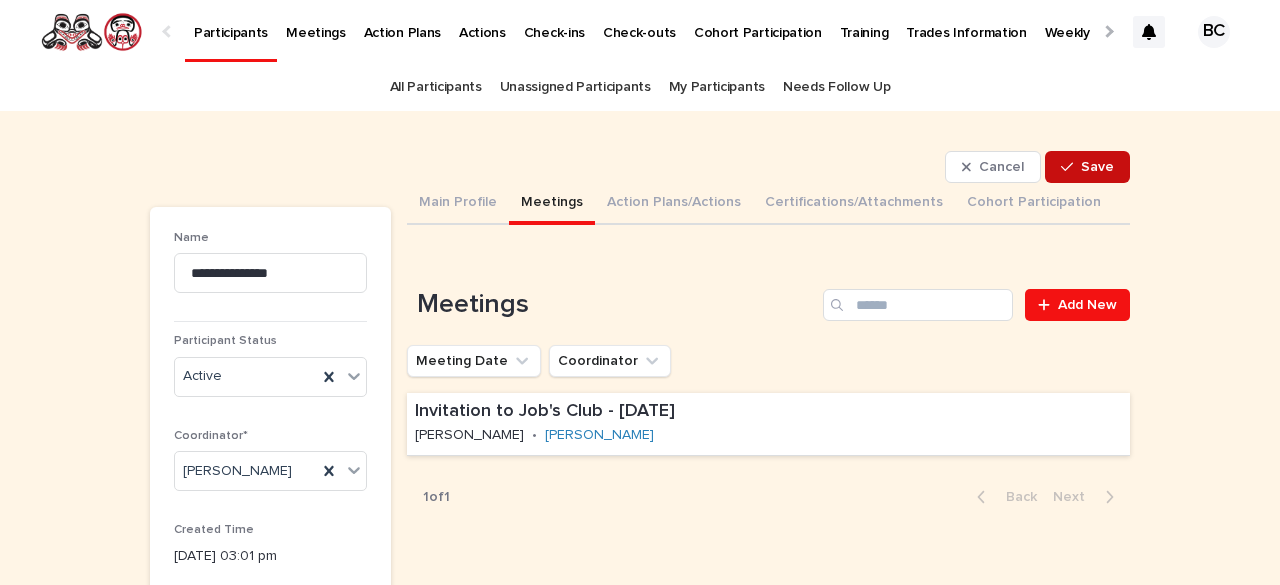 type on "**********" 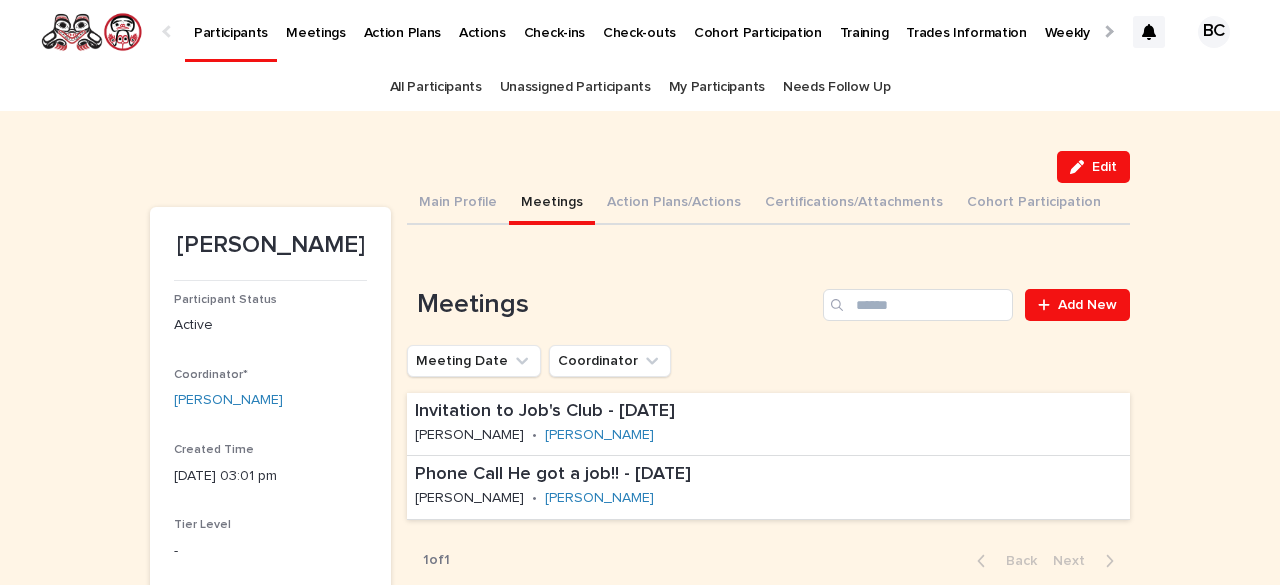 click on "My Participants" at bounding box center [717, 87] 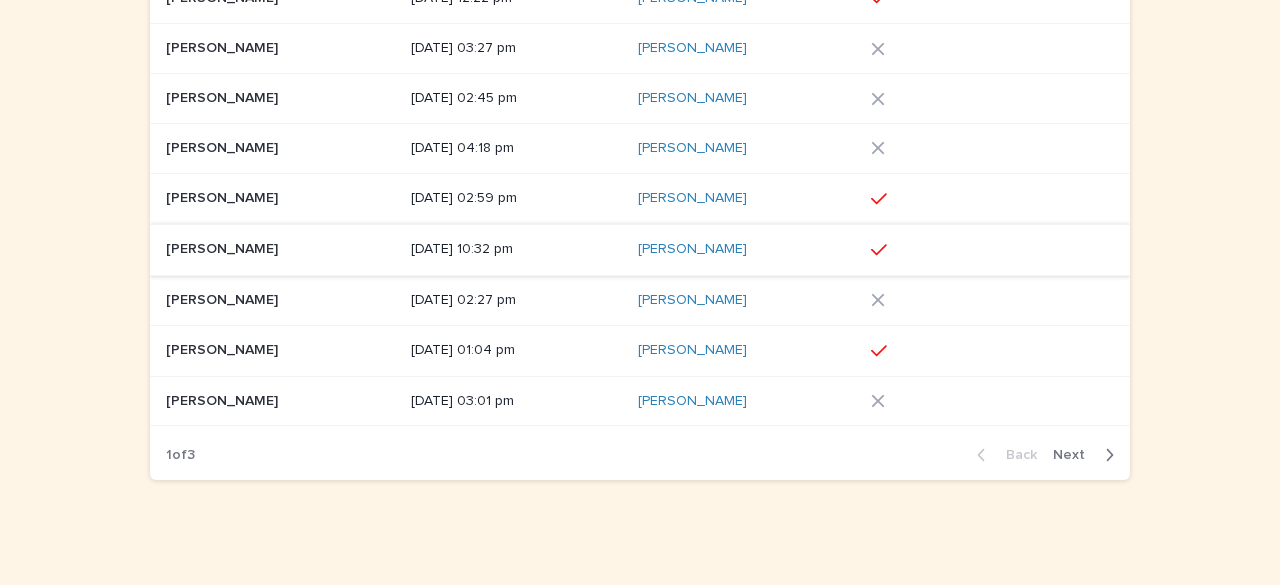 scroll, scrollTop: 376, scrollLeft: 0, axis: vertical 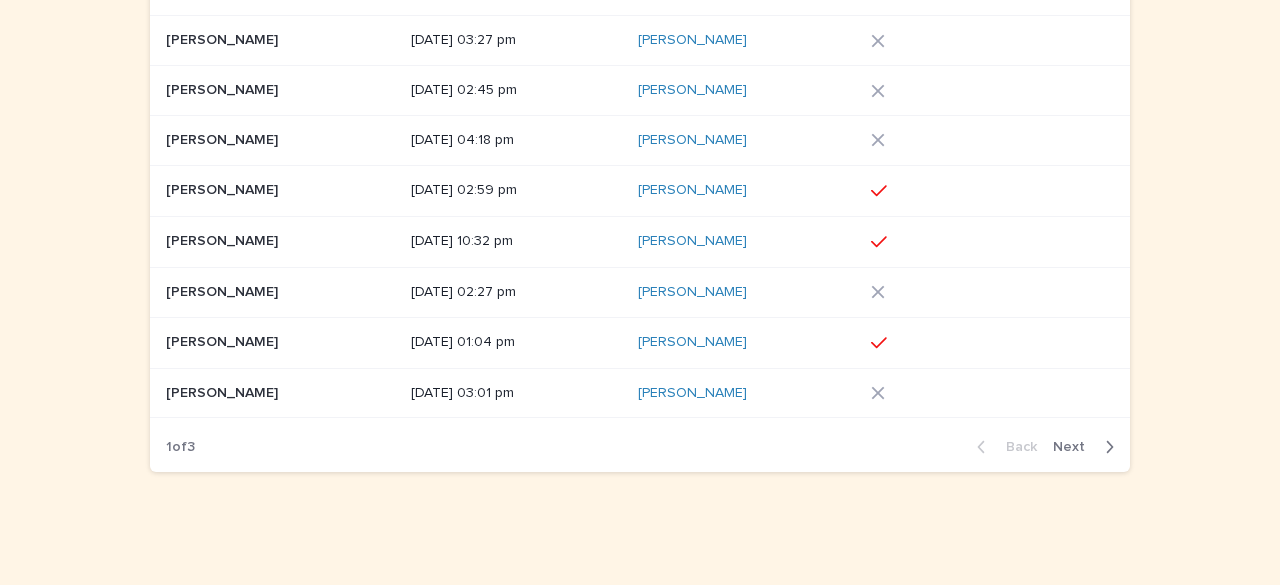 click on "Next" at bounding box center [1075, 447] 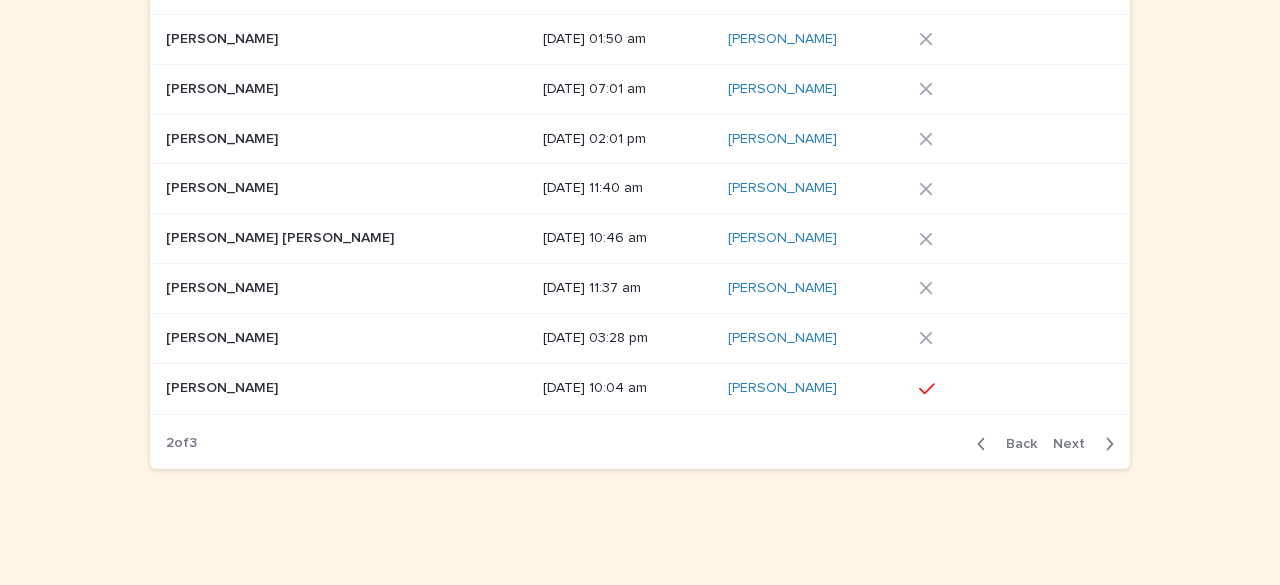 scroll, scrollTop: 371, scrollLeft: 0, axis: vertical 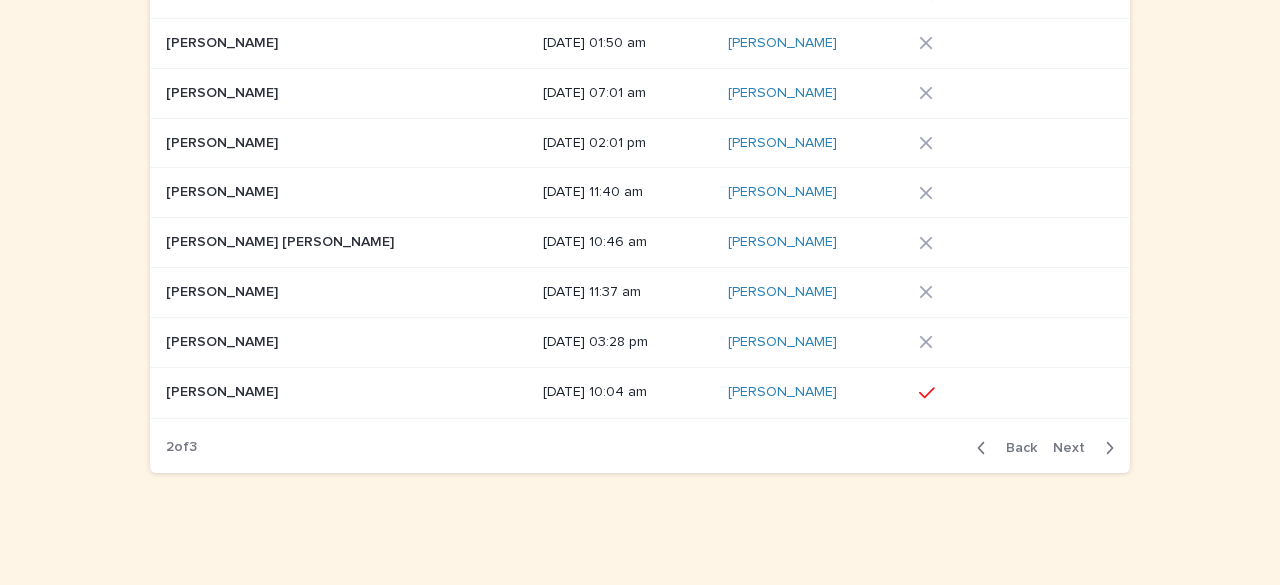 click at bounding box center (291, 292) 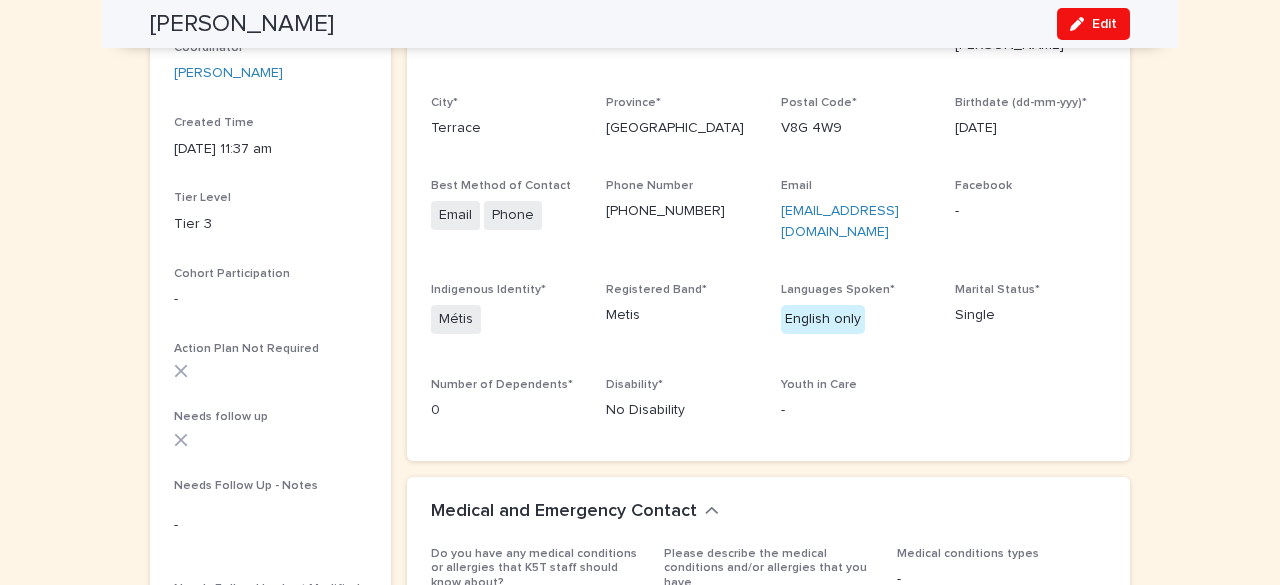 scroll, scrollTop: 0, scrollLeft: 0, axis: both 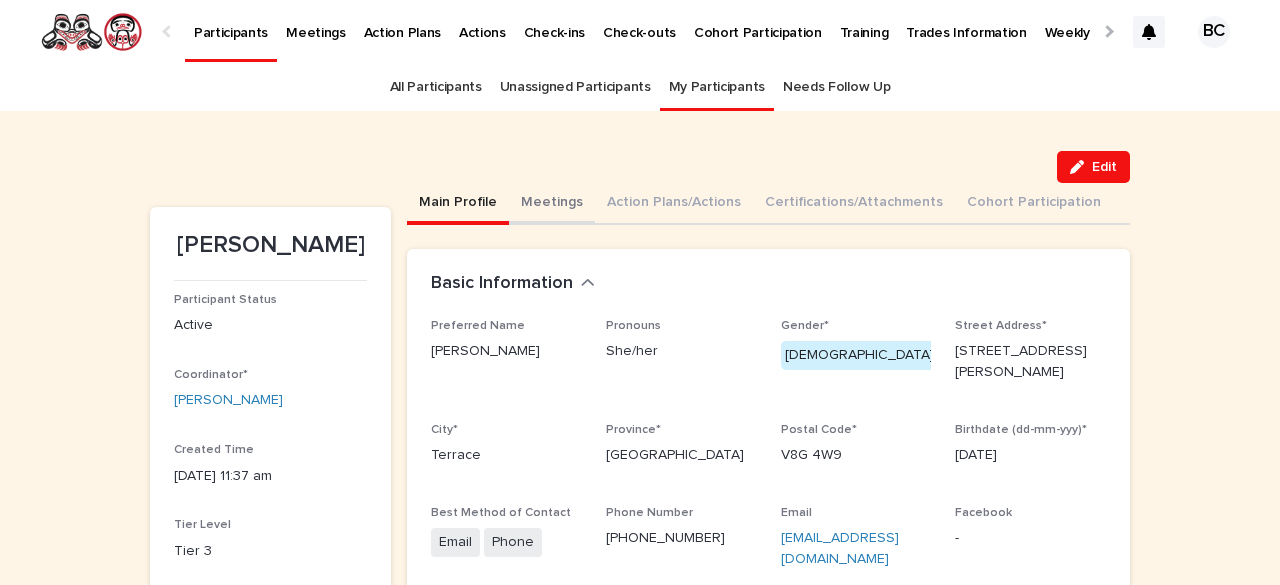 click on "Meetings" at bounding box center (552, 204) 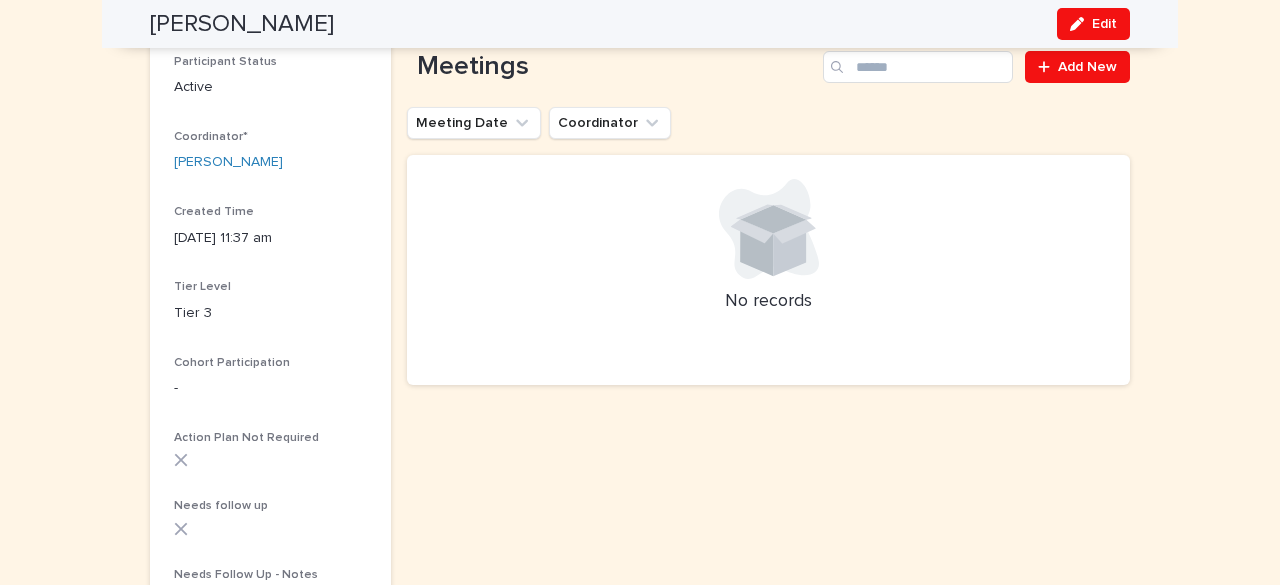 scroll, scrollTop: 0, scrollLeft: 0, axis: both 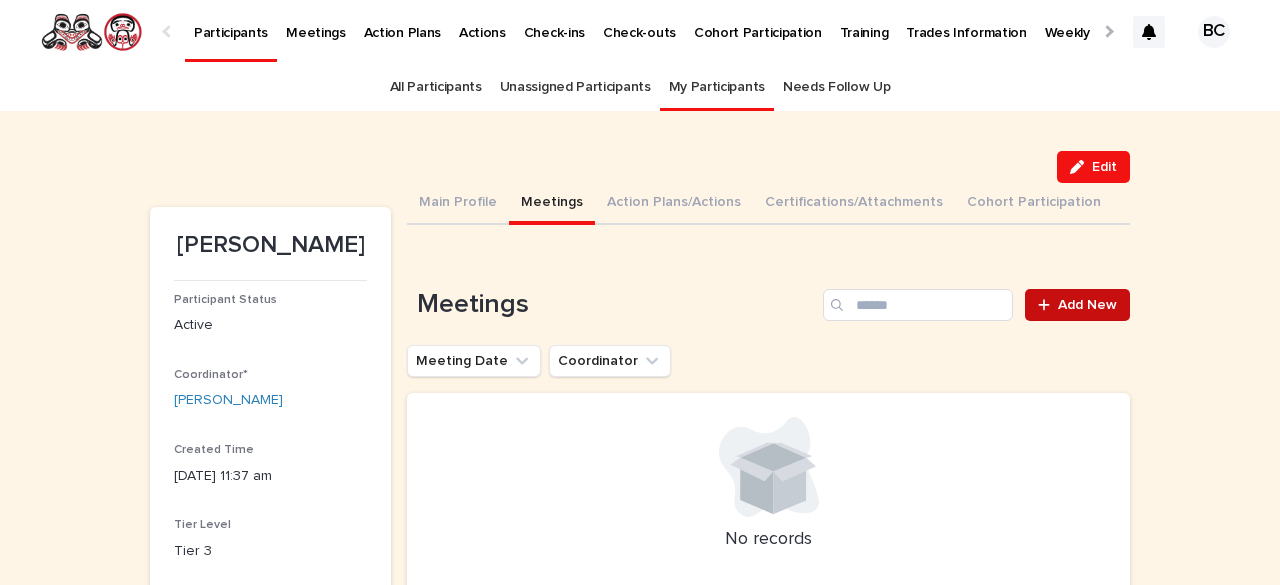 click on "Add New" at bounding box center (1087, 305) 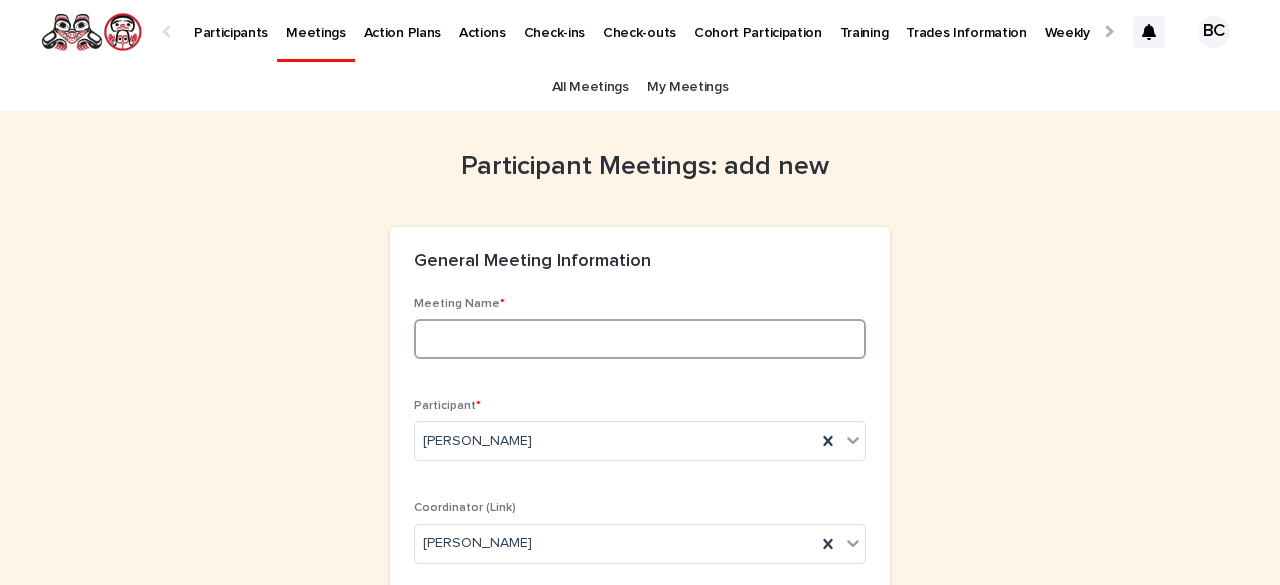 click at bounding box center [640, 339] 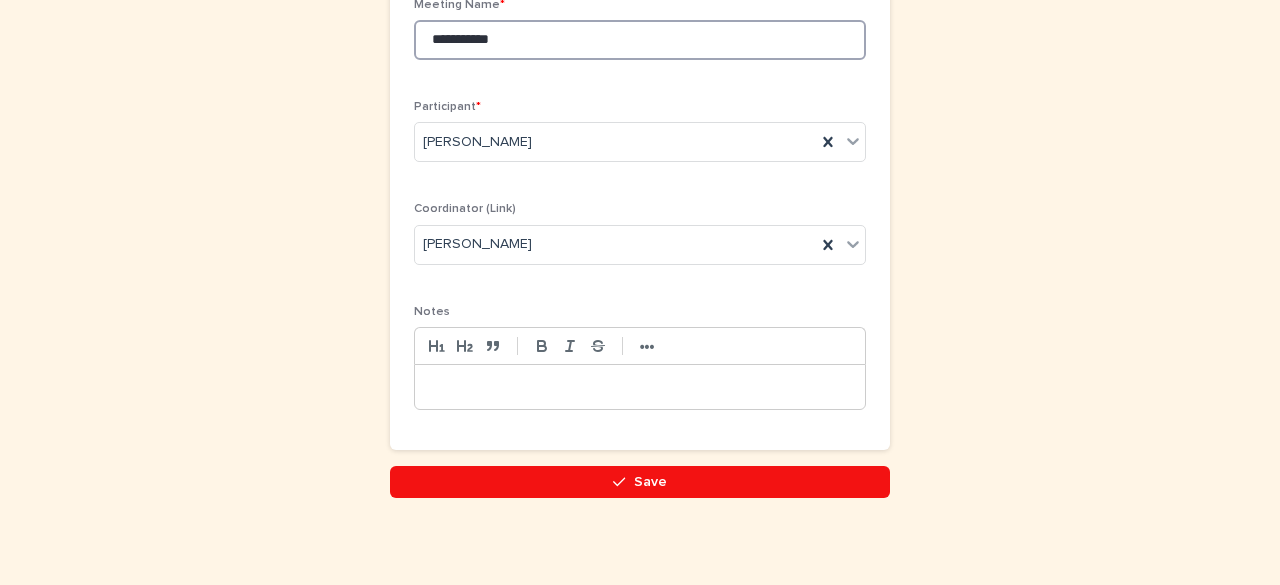 scroll, scrollTop: 309, scrollLeft: 0, axis: vertical 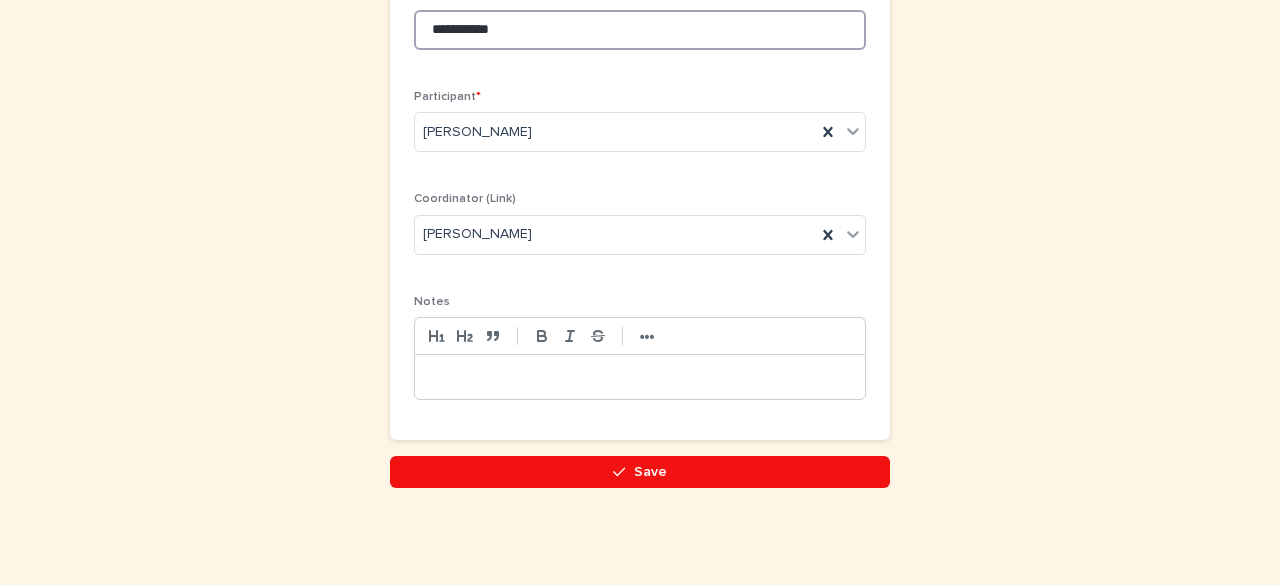 type on "**********" 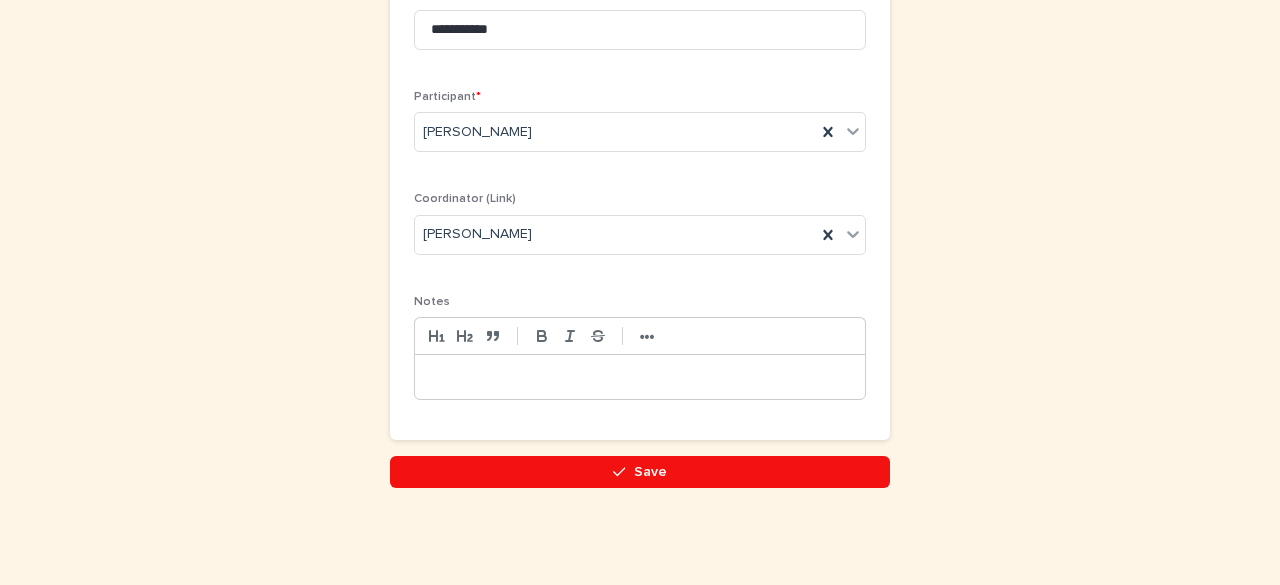click at bounding box center [640, 377] 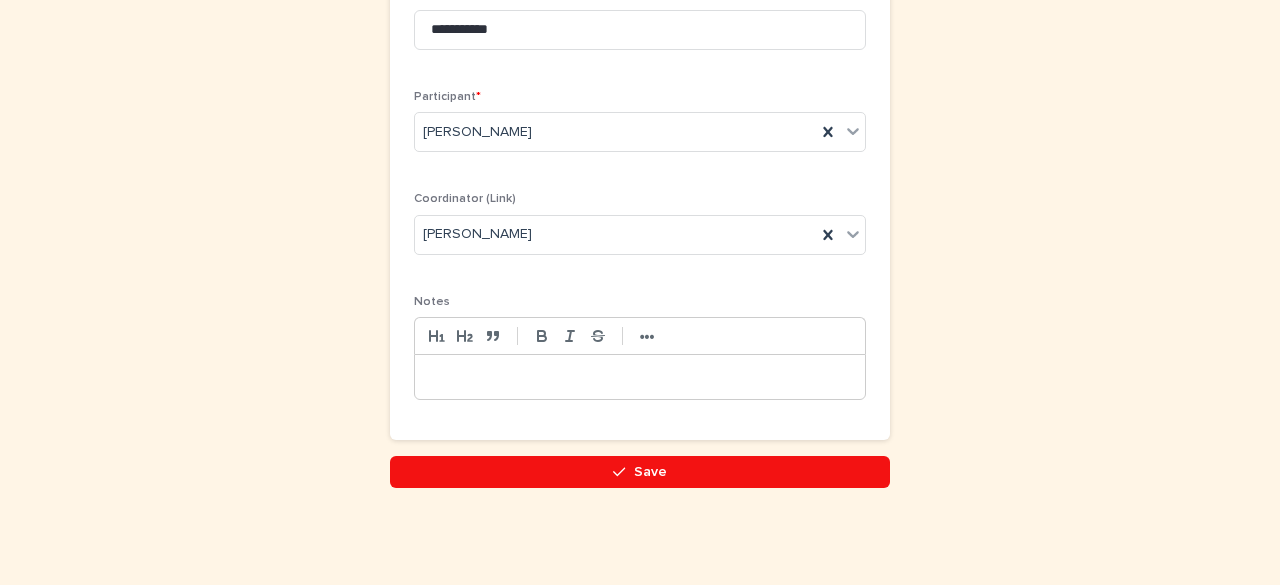 type 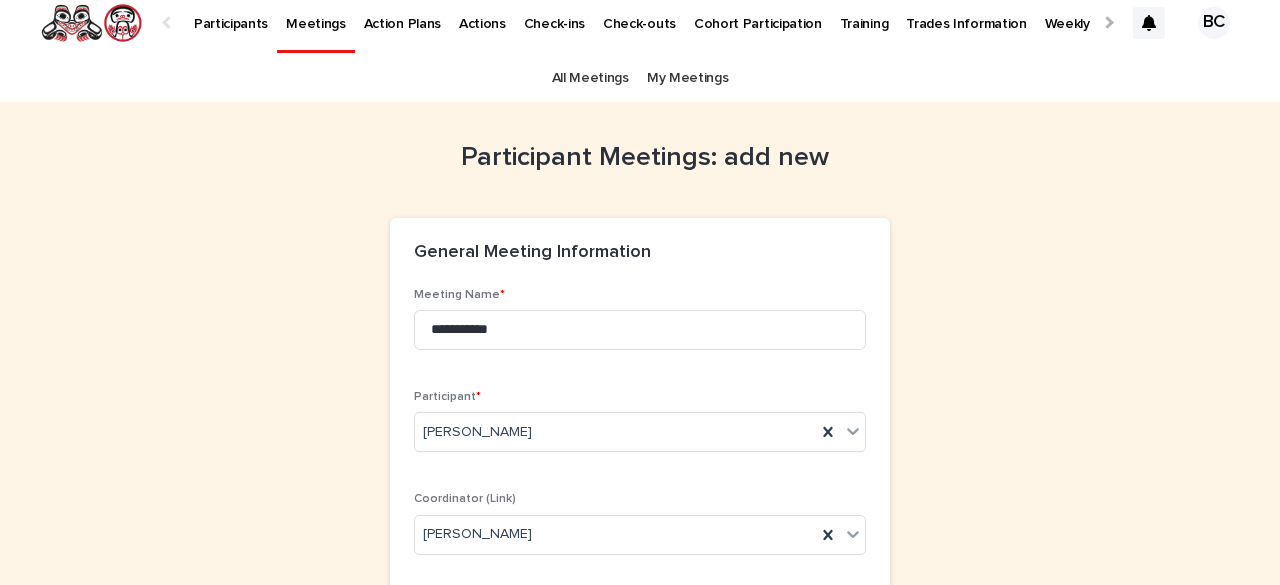 scroll, scrollTop: 309, scrollLeft: 0, axis: vertical 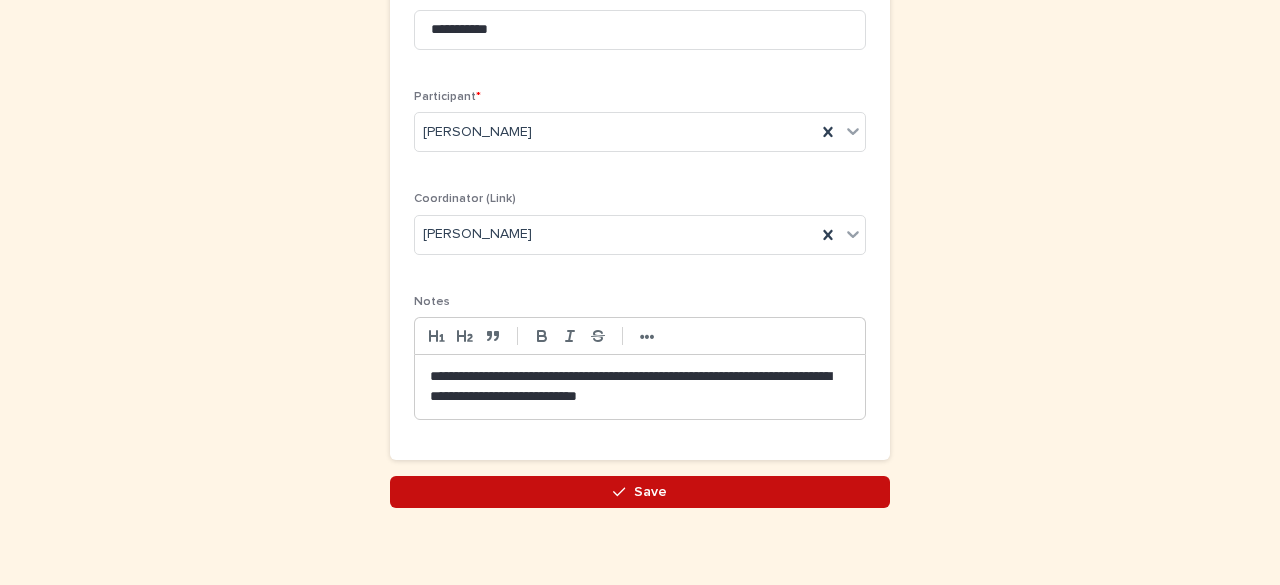 click on "Save" at bounding box center [650, 492] 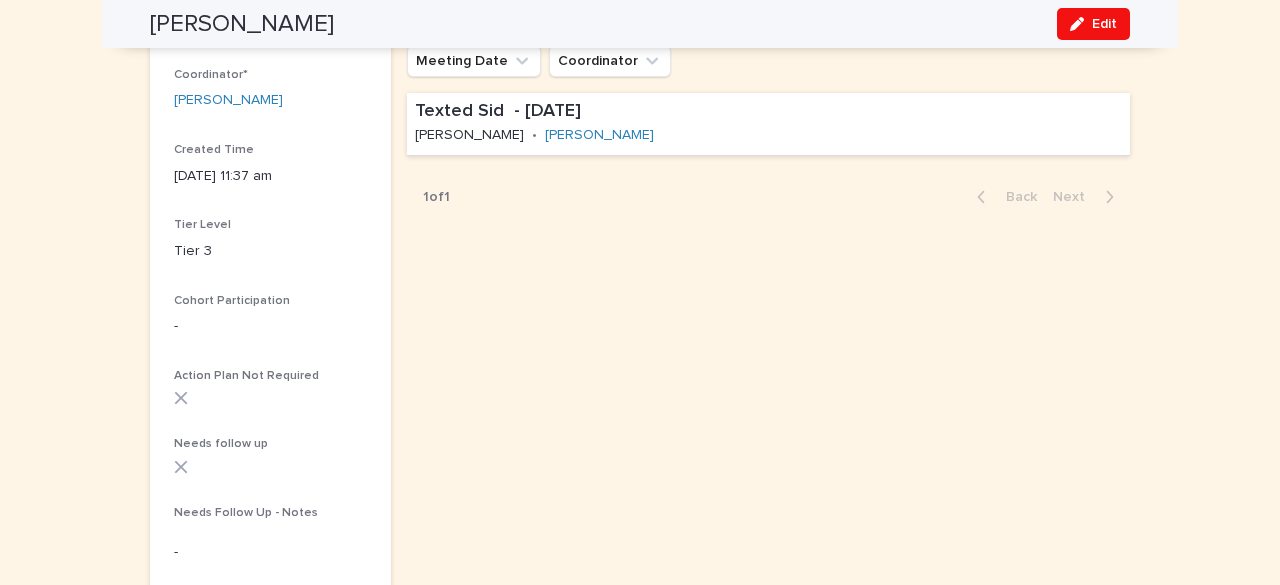 scroll, scrollTop: 0, scrollLeft: 0, axis: both 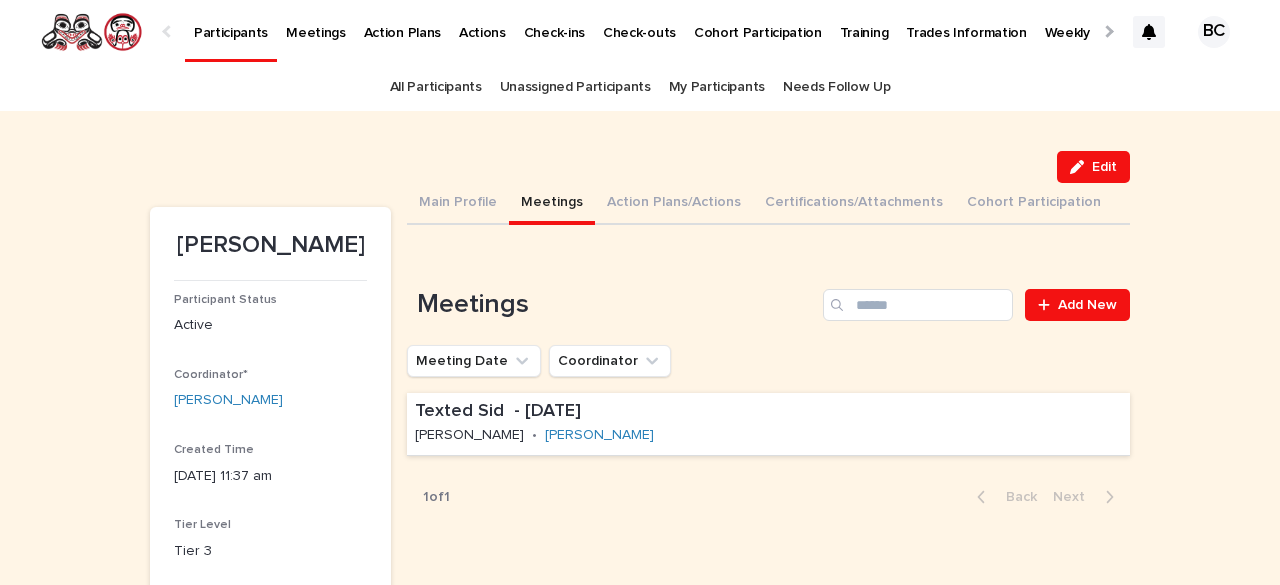 click on "My Participants" at bounding box center (717, 87) 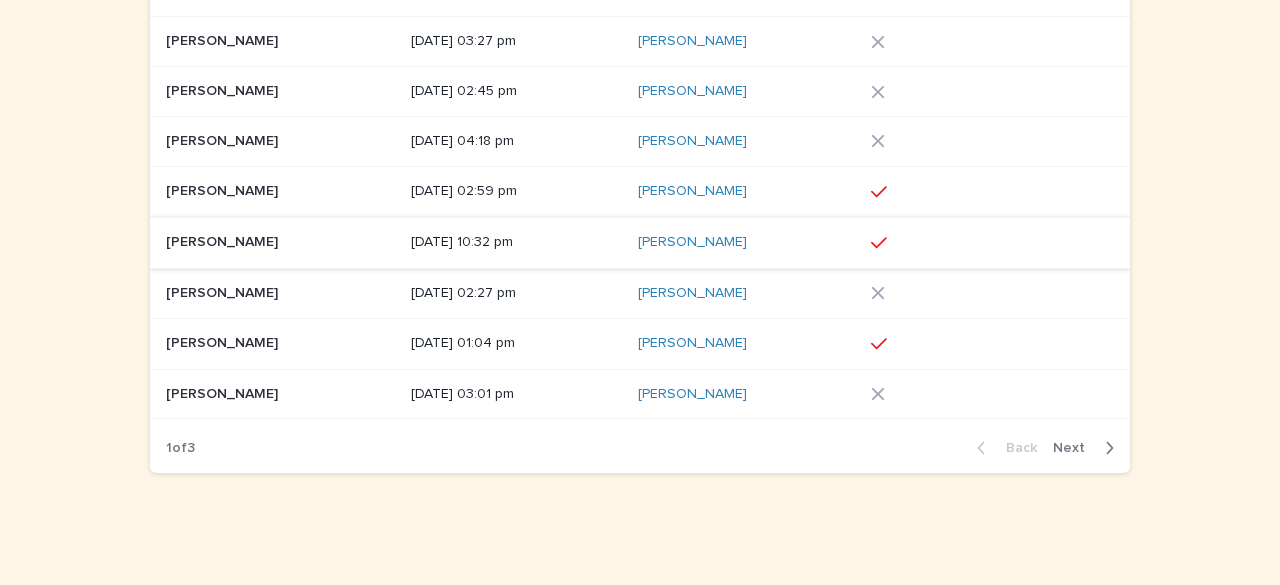 scroll, scrollTop: 376, scrollLeft: 0, axis: vertical 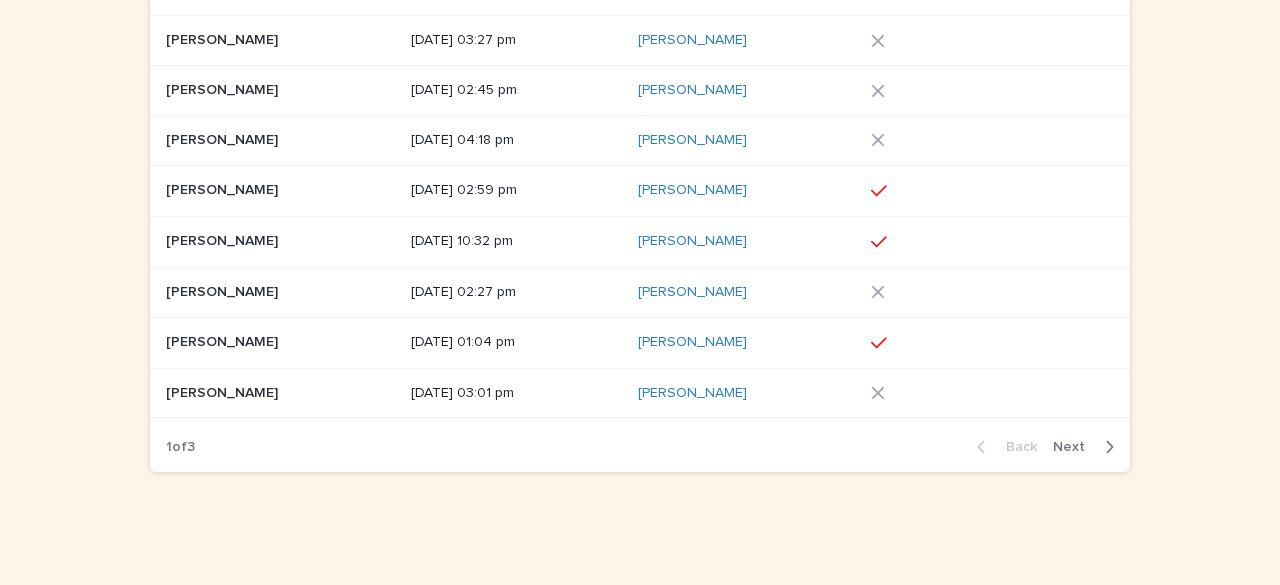 click on "Back Next" at bounding box center (1045, 447) 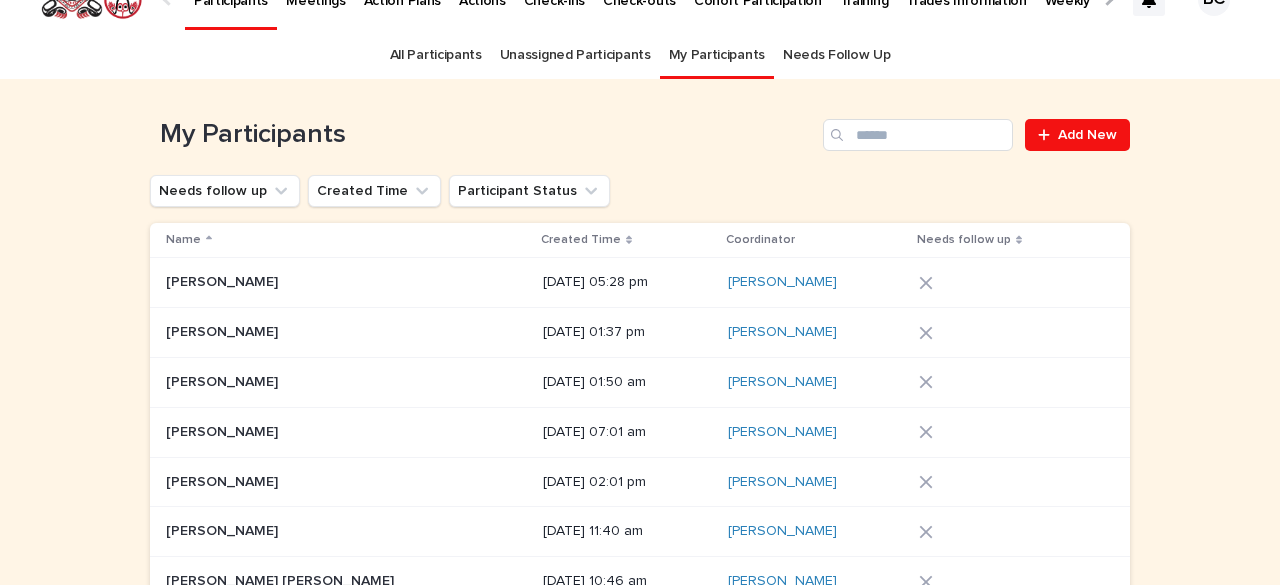 scroll, scrollTop: 0, scrollLeft: 0, axis: both 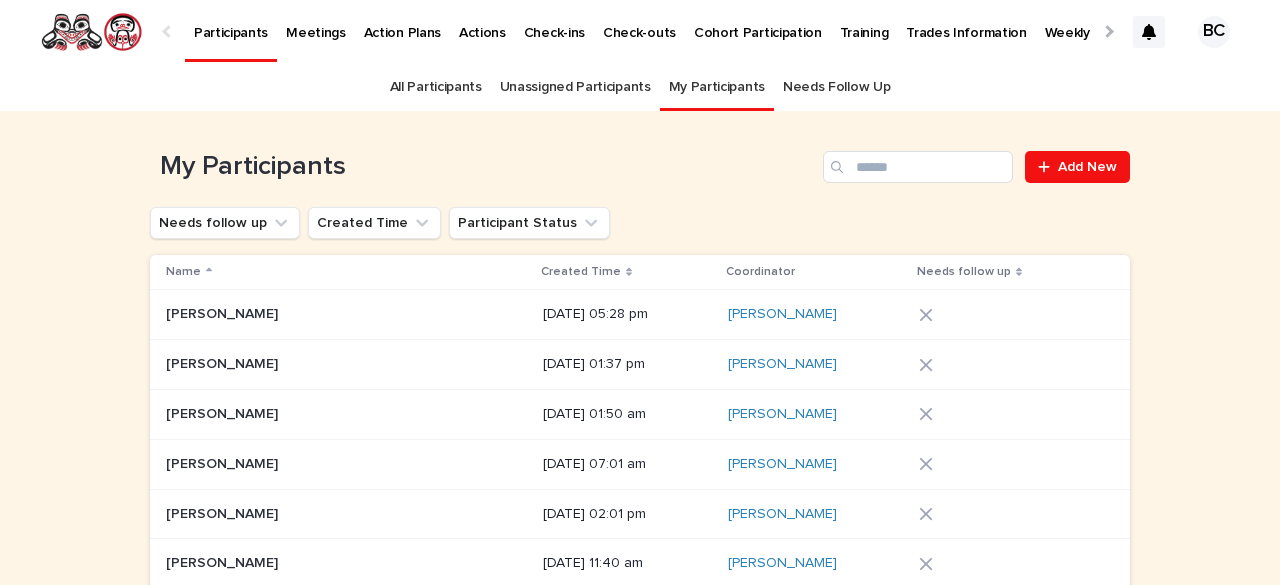 click on "[PERSON_NAME] [PERSON_NAME]" at bounding box center (346, 364) 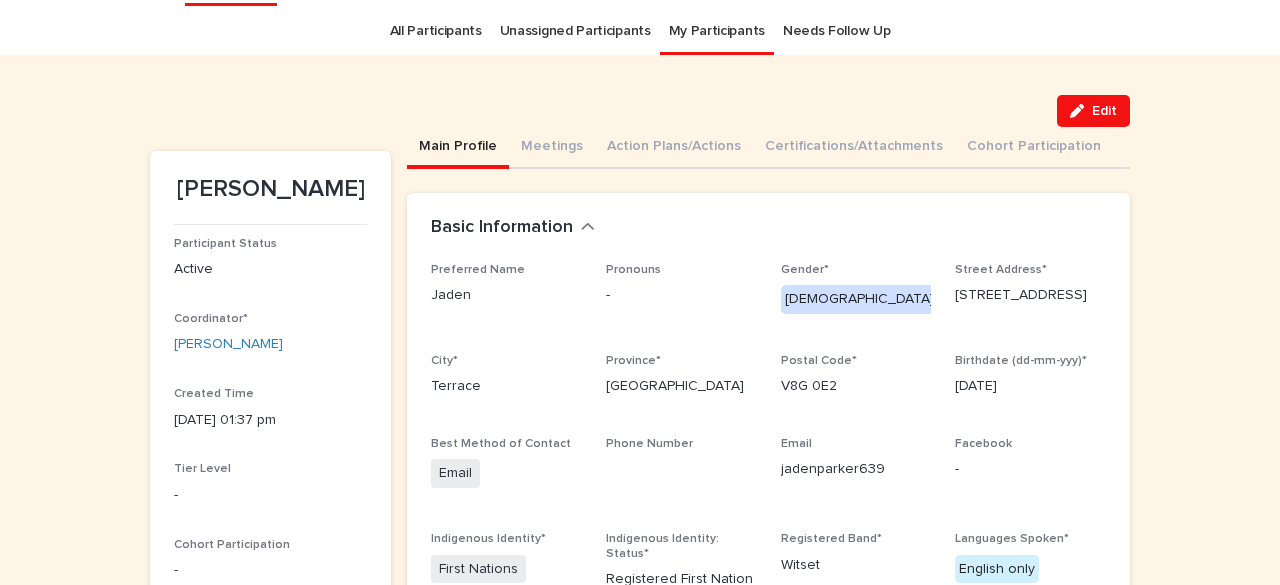 scroll, scrollTop: 200, scrollLeft: 0, axis: vertical 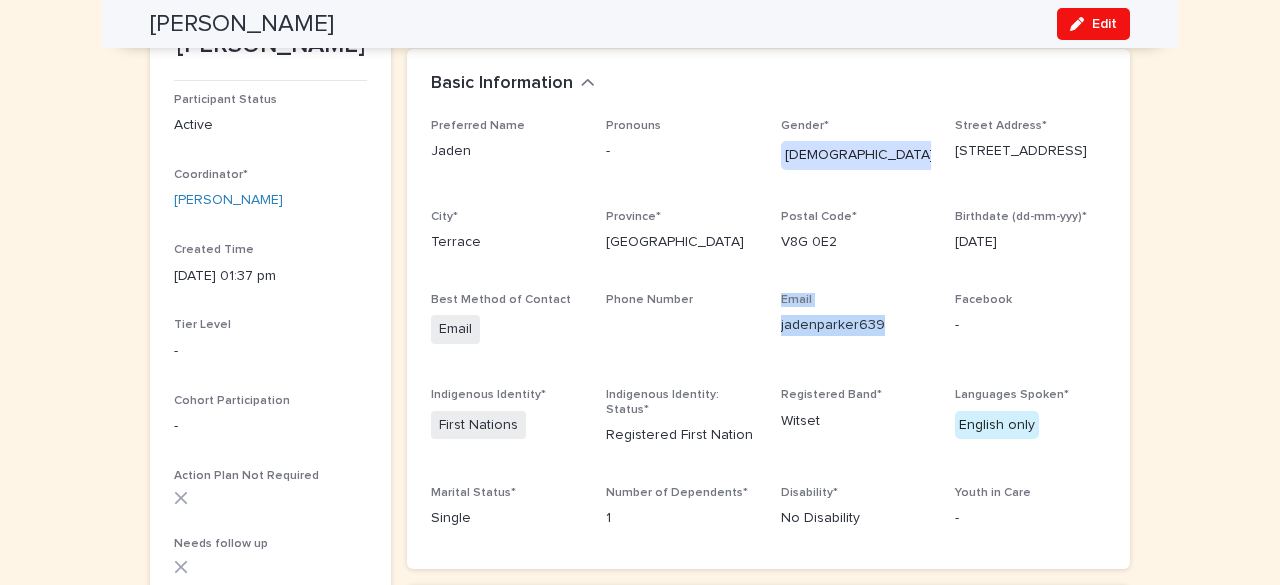 drag, startPoint x: 874, startPoint y: 320, endPoint x: 753, endPoint y: 324, distance: 121.0661 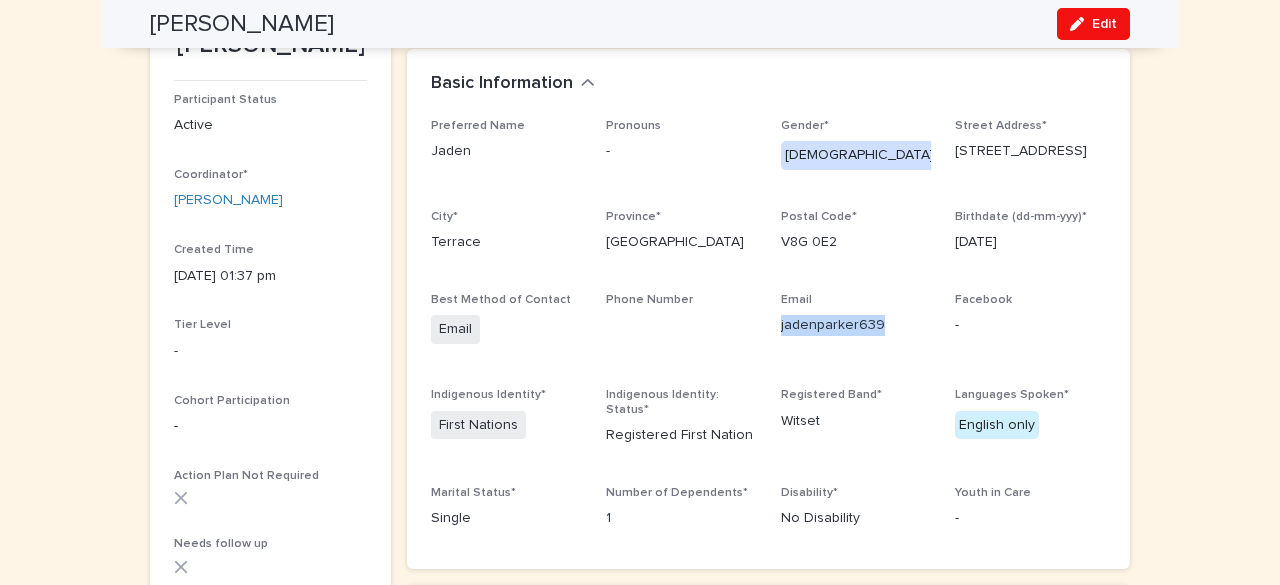 drag, startPoint x: 872, startPoint y: 323, endPoint x: 765, endPoint y: 334, distance: 107.563934 